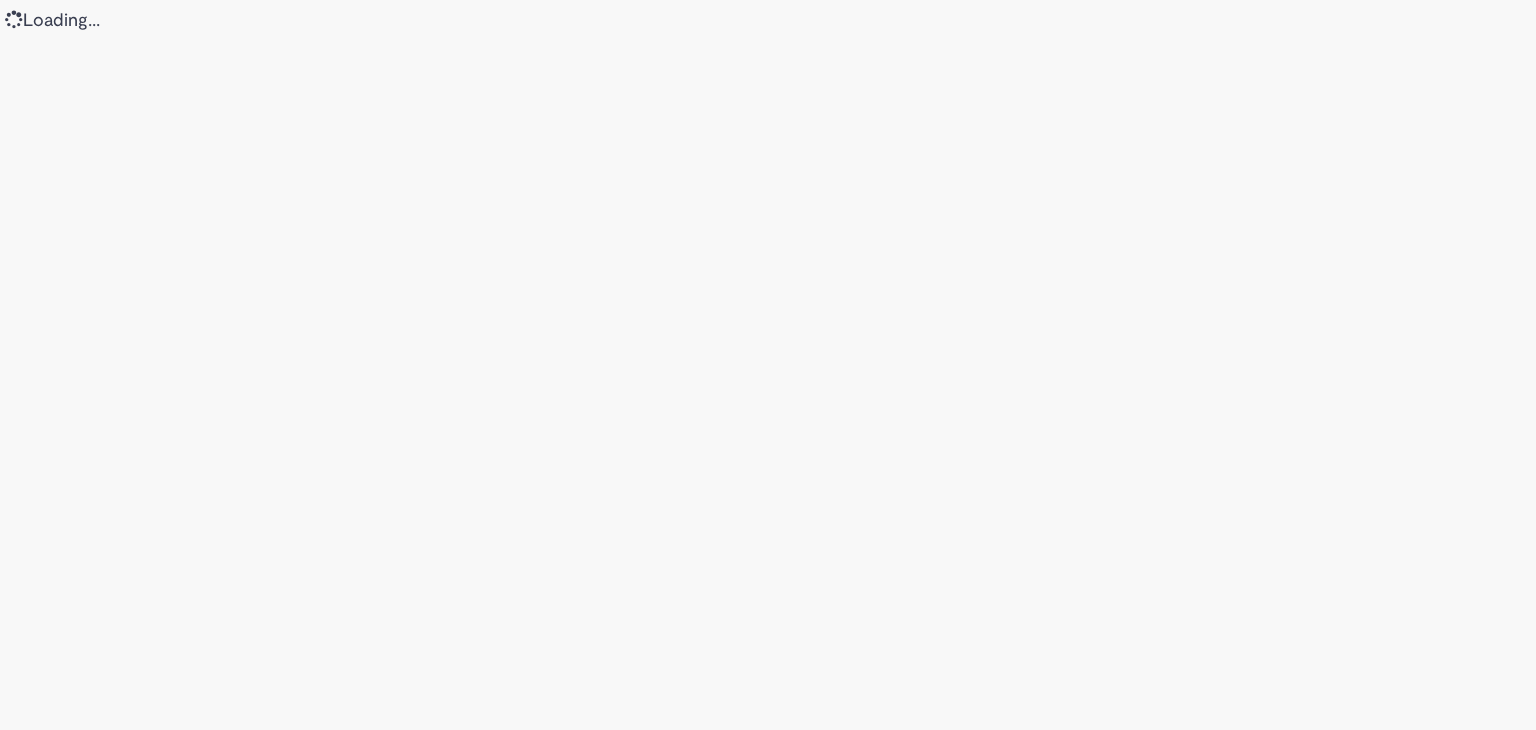 scroll, scrollTop: 0, scrollLeft: 0, axis: both 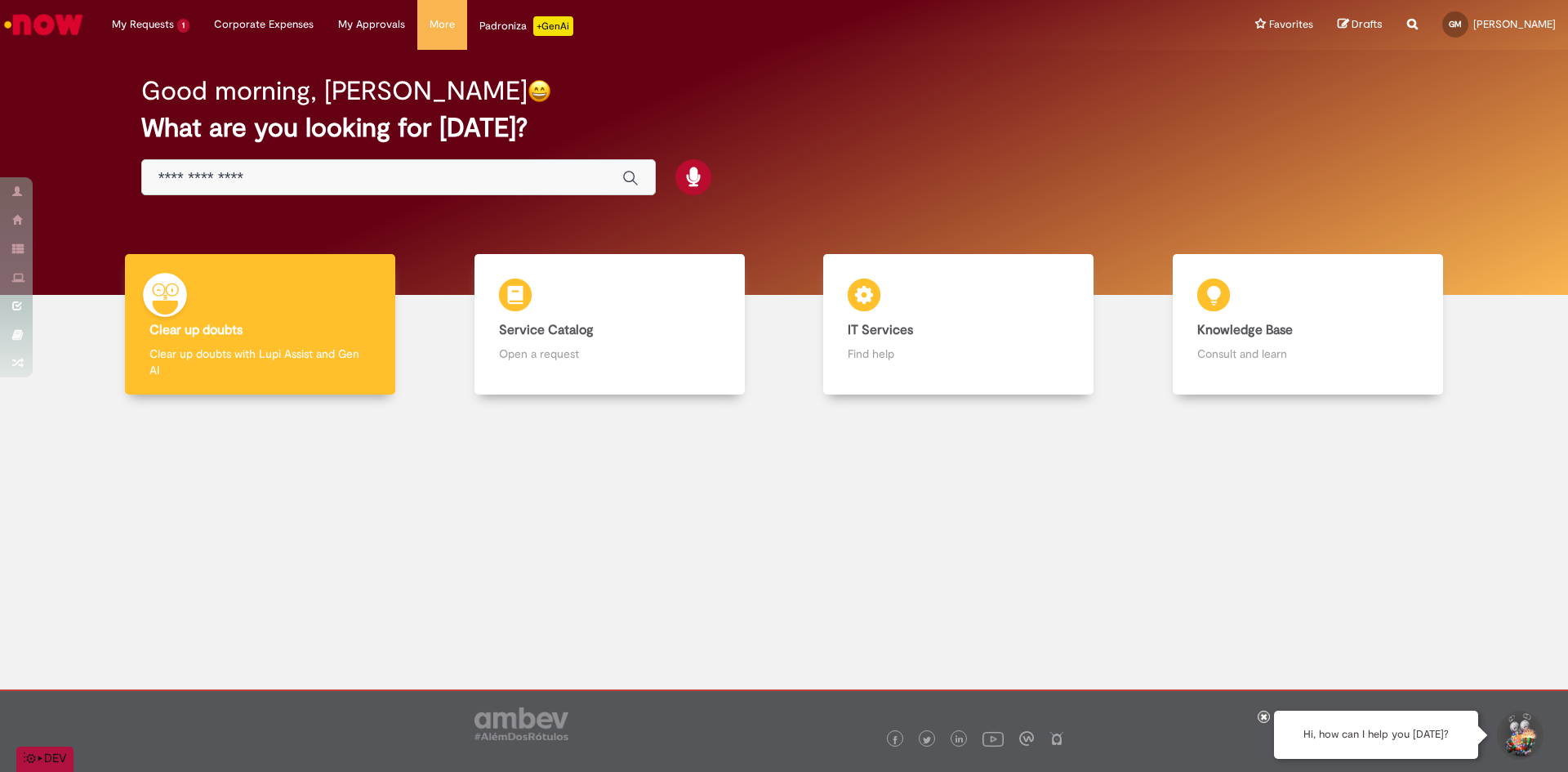 click on "Report a problem
Knowledge Base
No knowledge base found
Catalog
No catalog item found
Community
No results found in the community" at bounding box center (1412, 25) 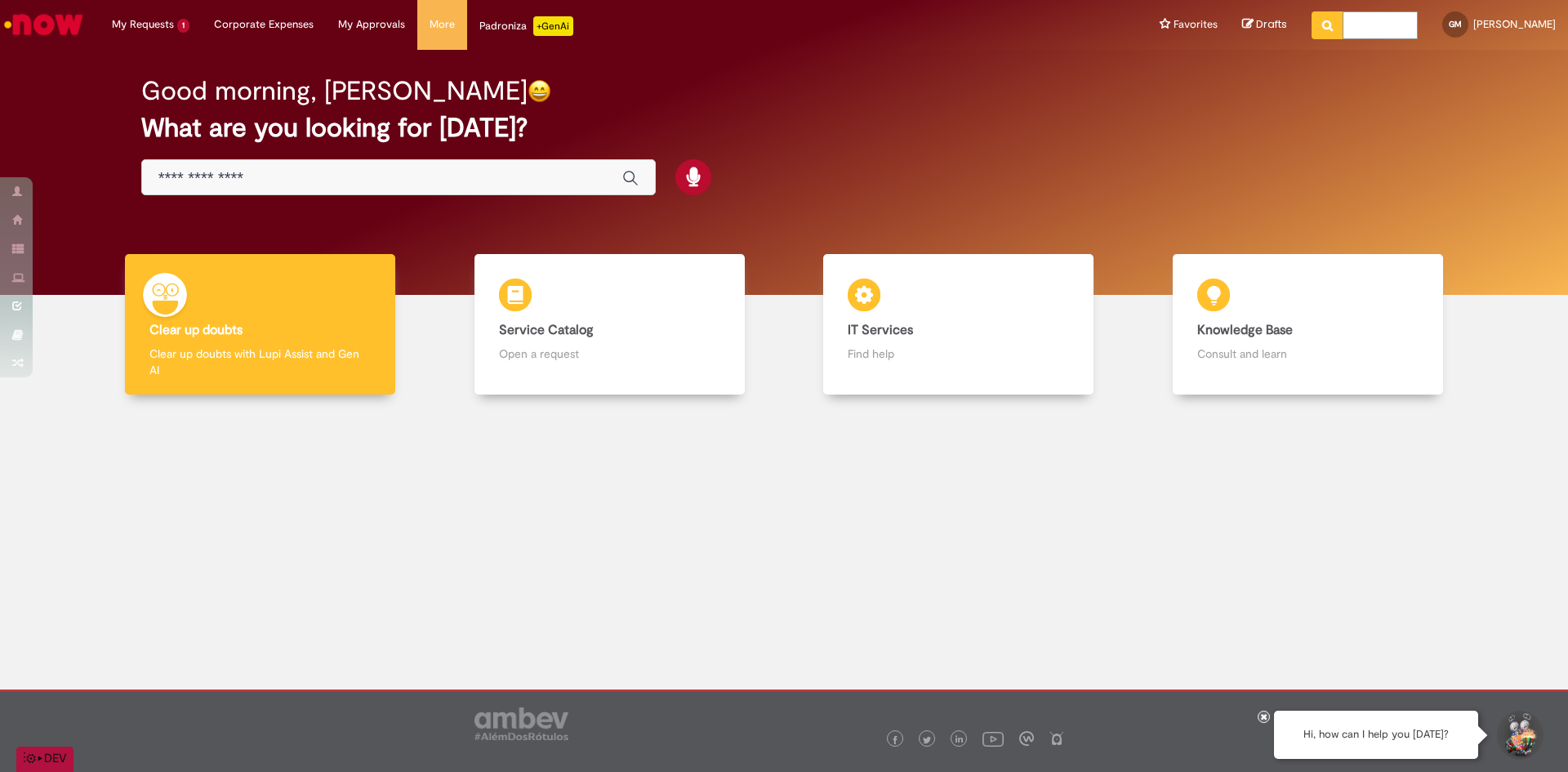 click at bounding box center (1380, 25) 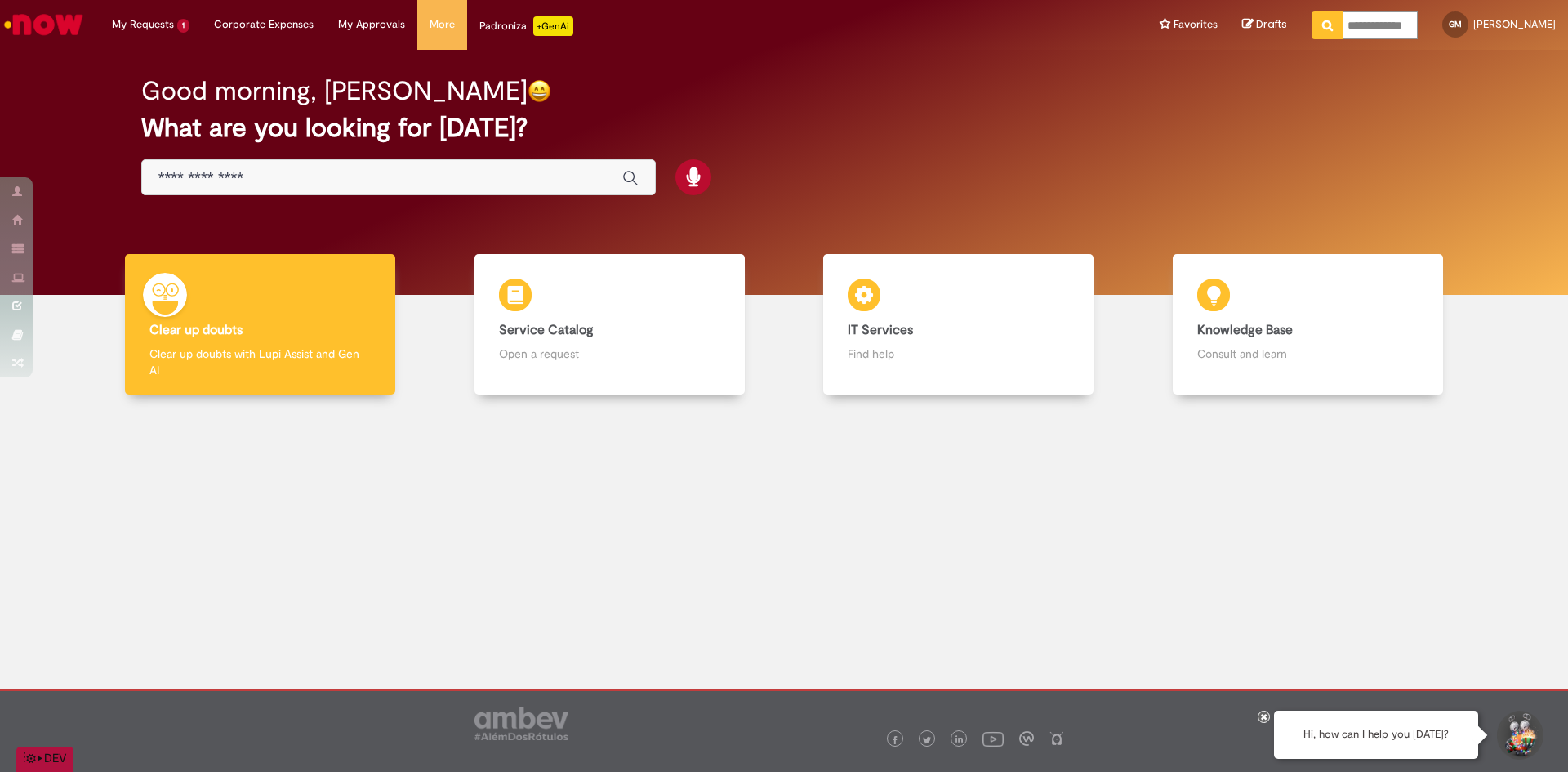 type on "**********" 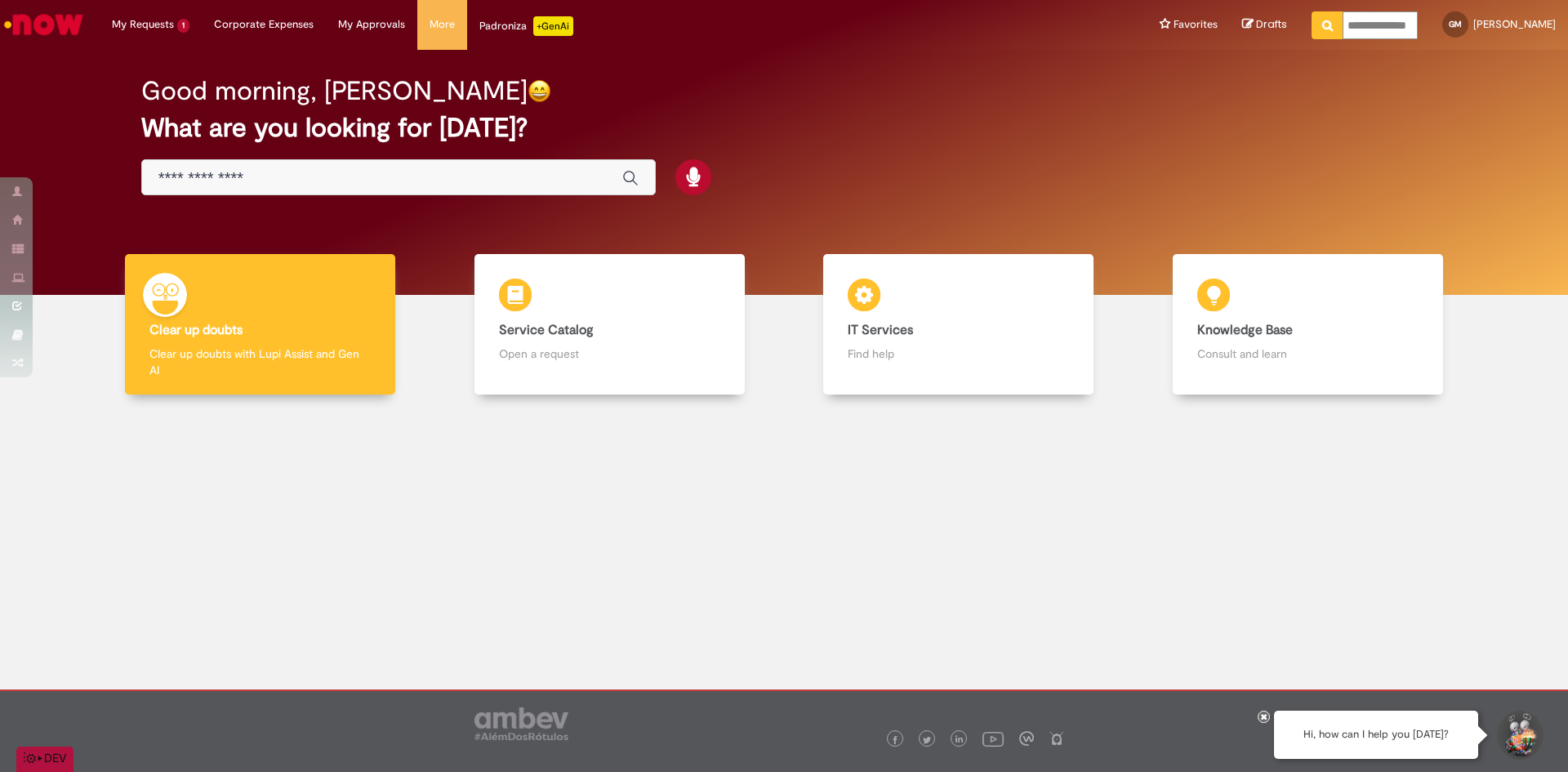 click at bounding box center [1327, 25] 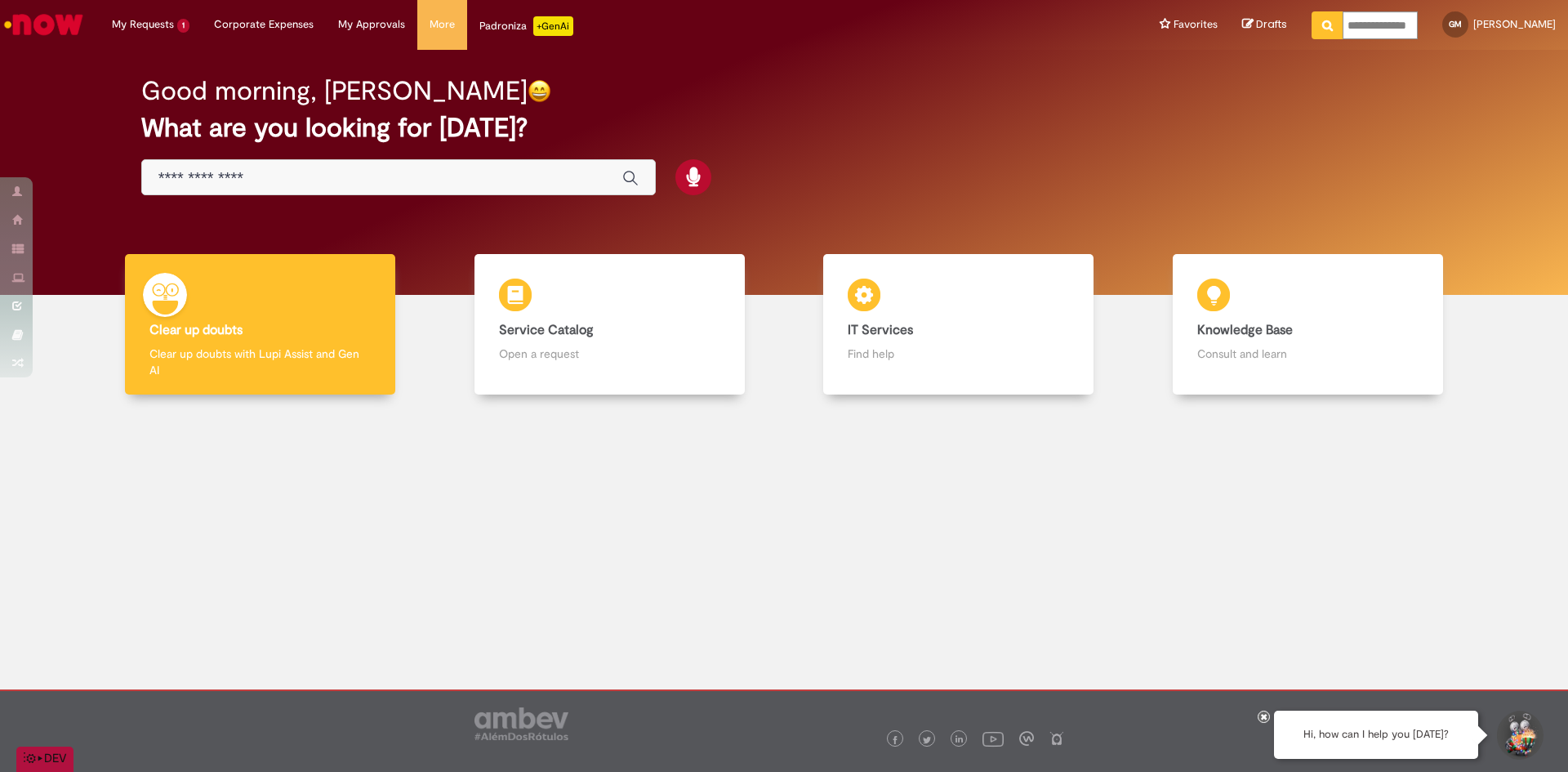 type on "**********" 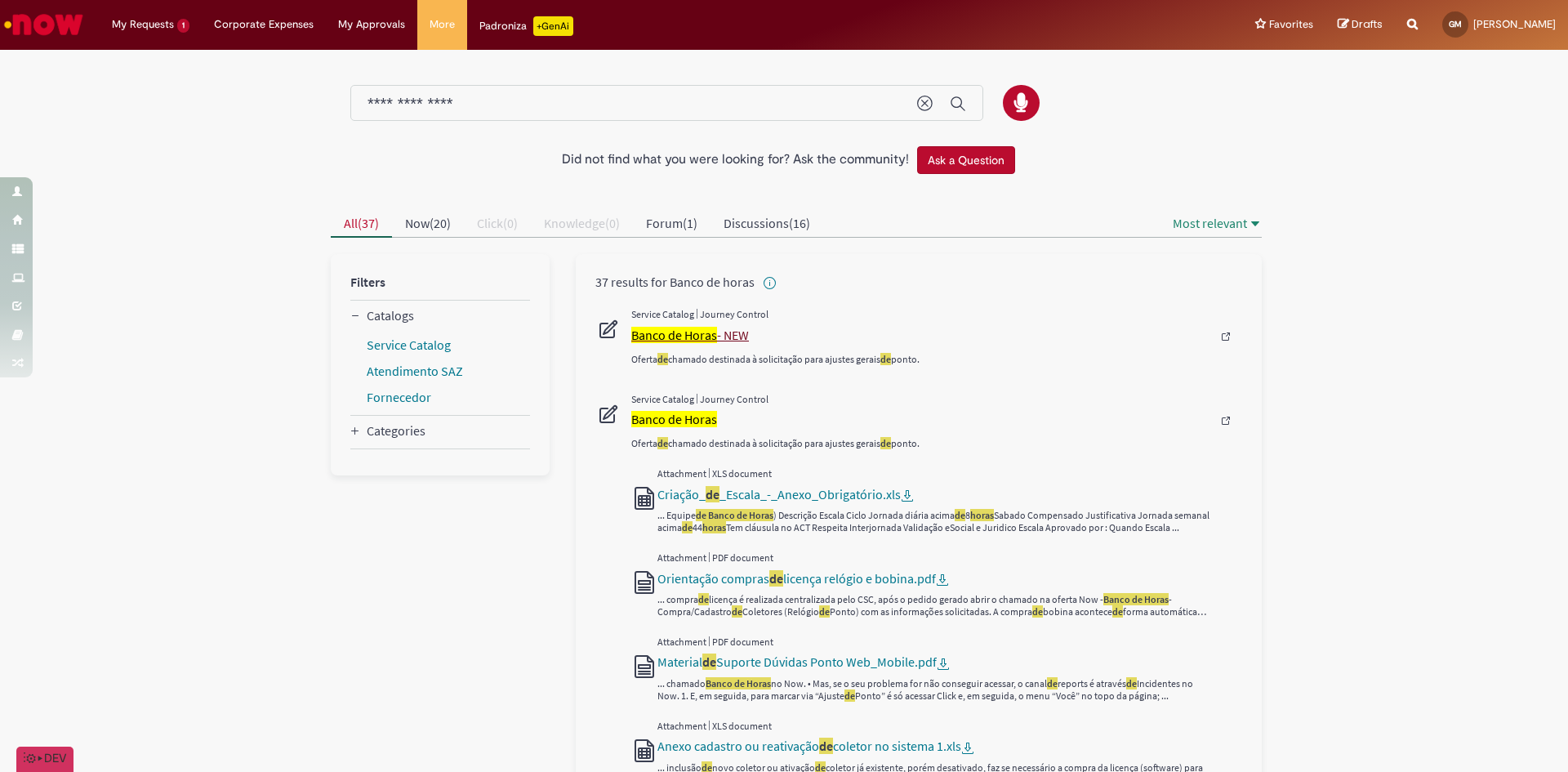 click on "Banco de Horas" at bounding box center (674, 335) 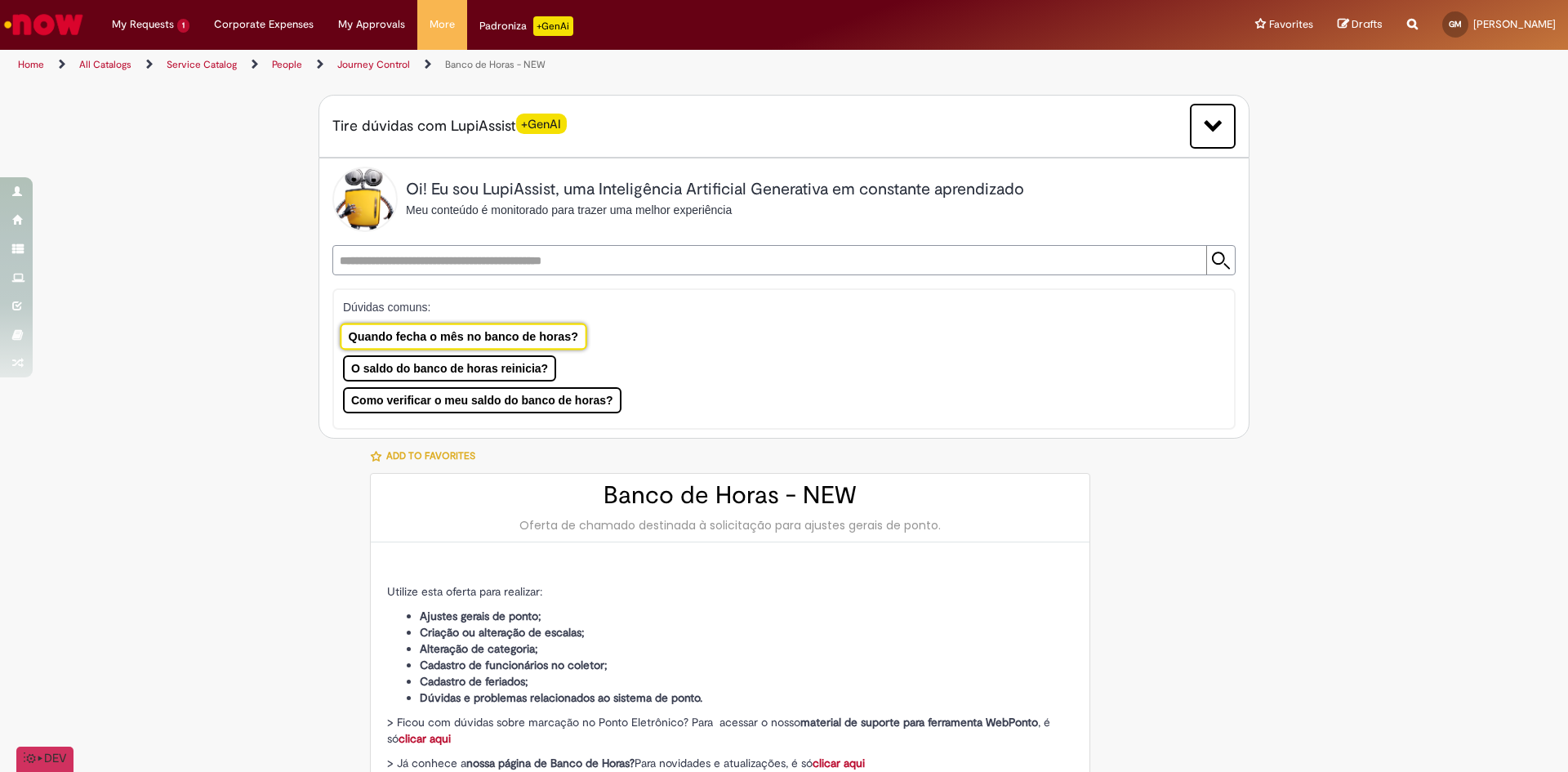 type on "**********" 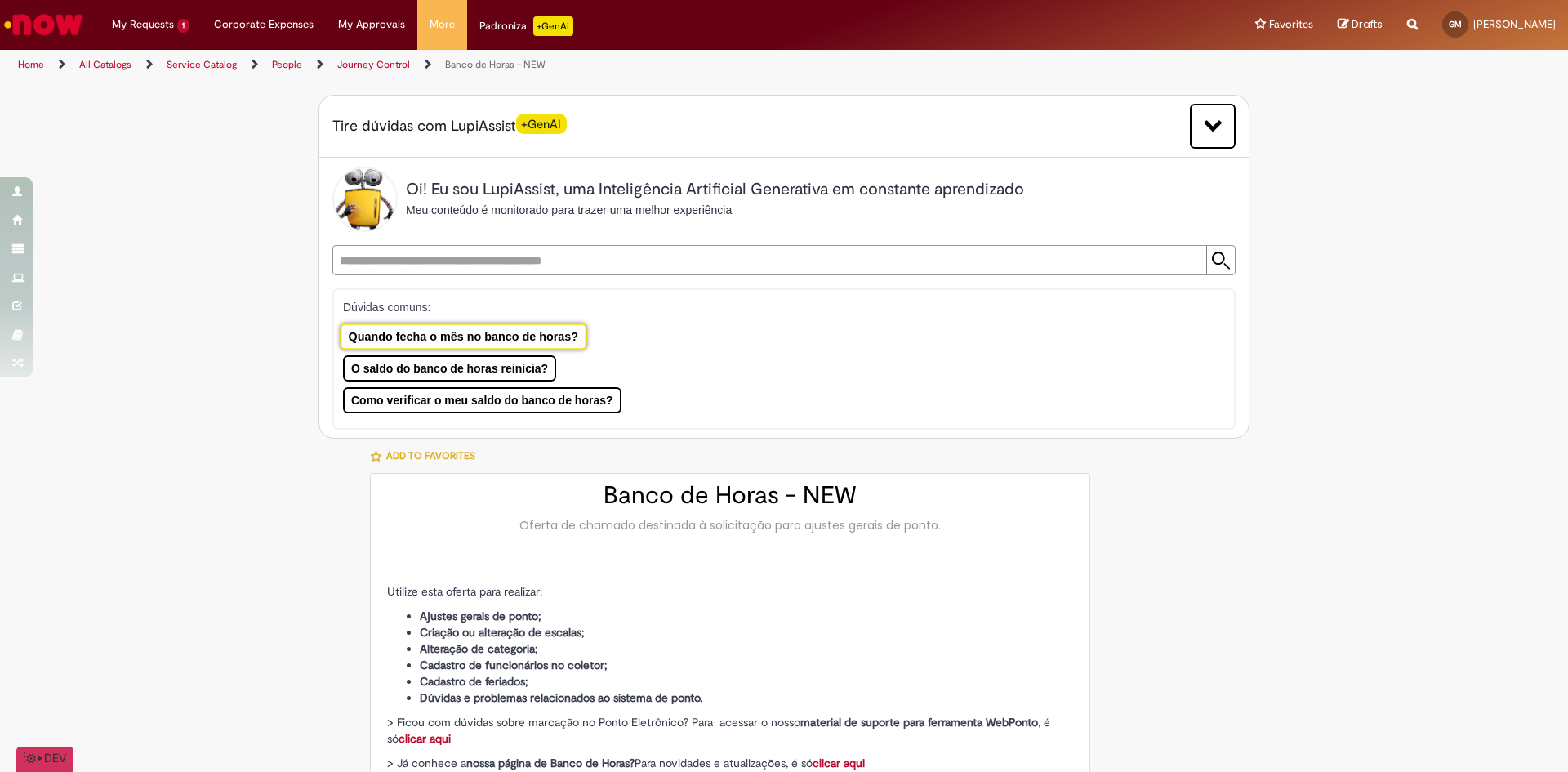 type on "**********" 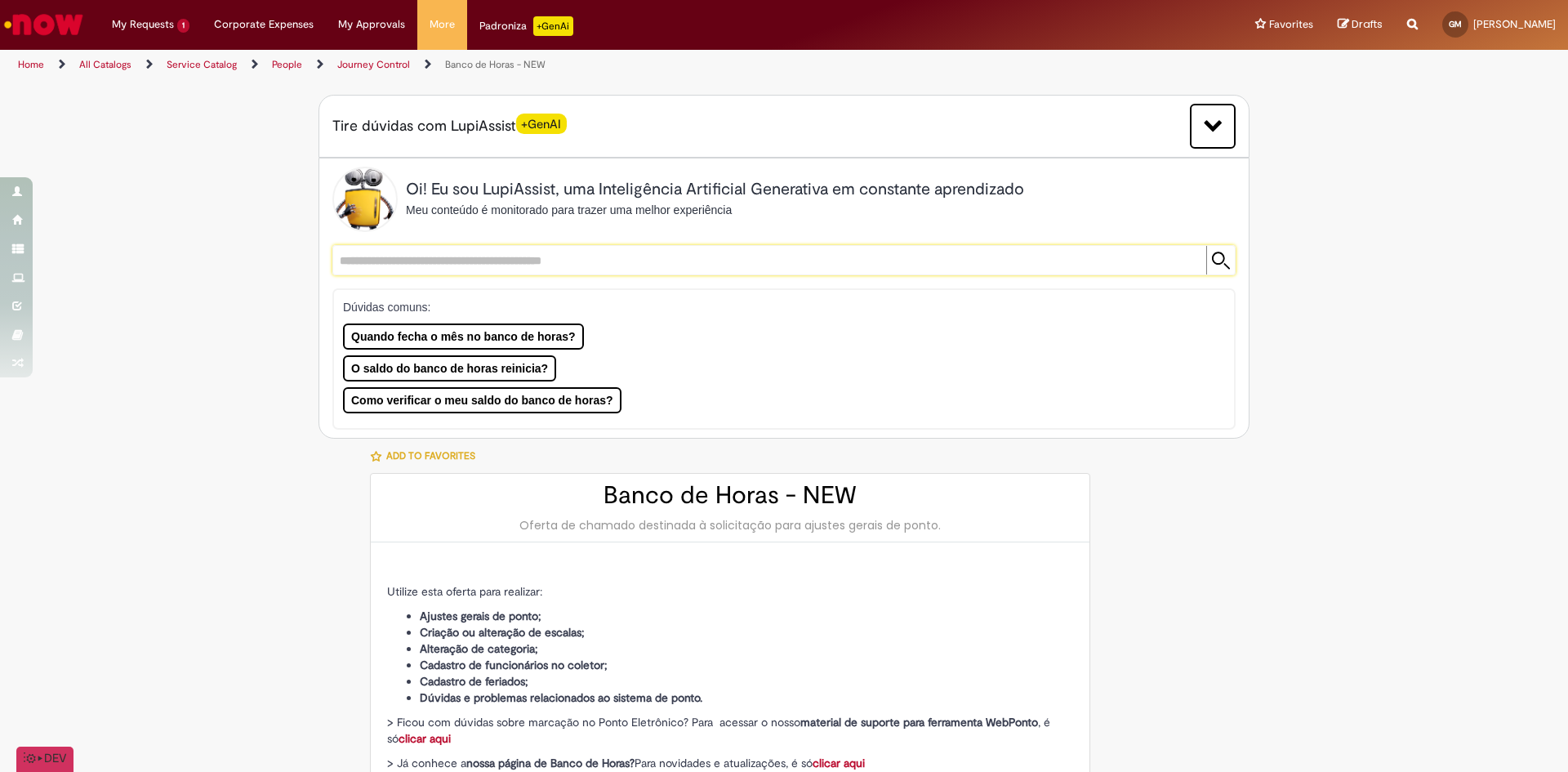 click at bounding box center [768, 260] 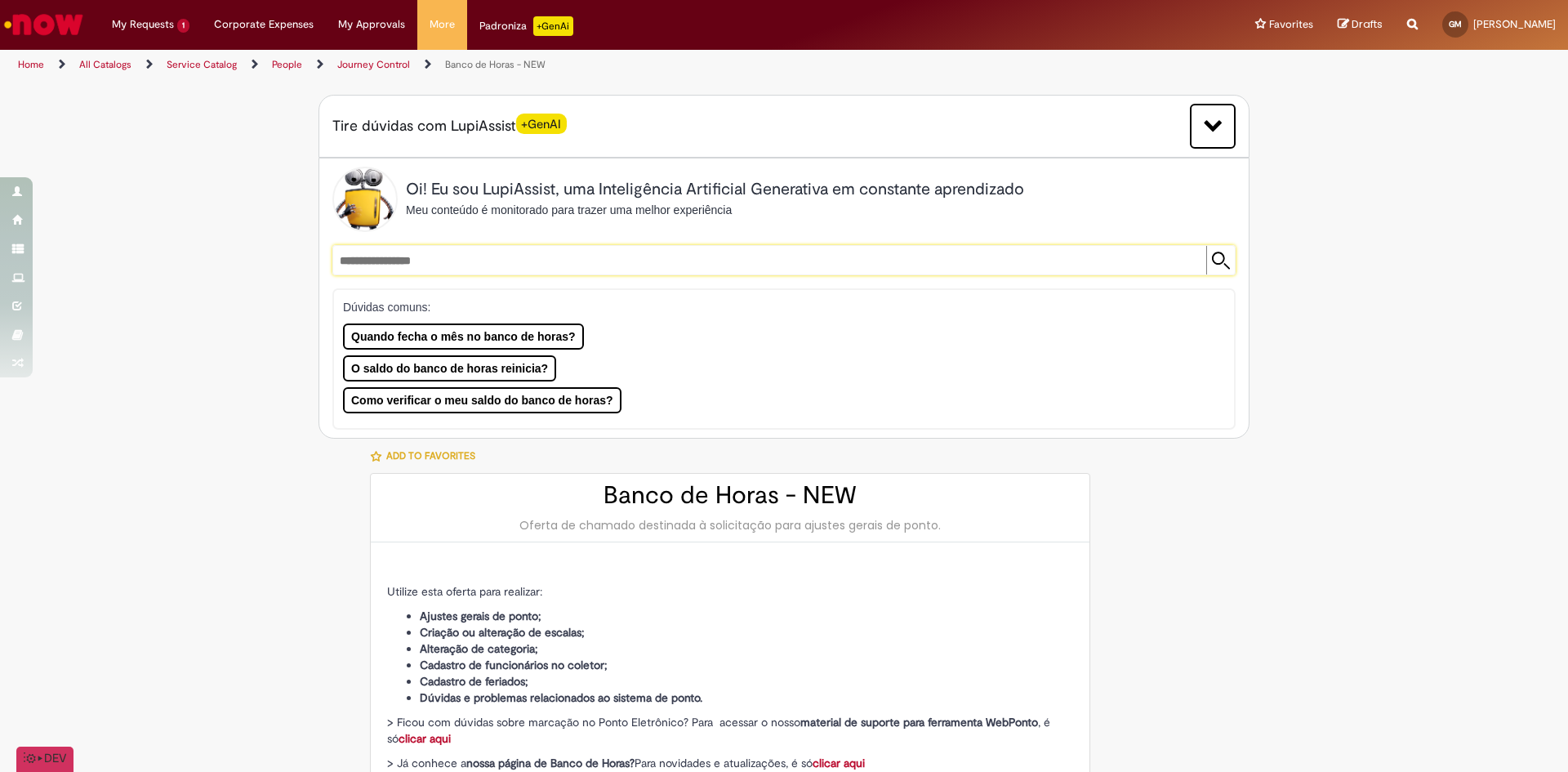 type on "**********" 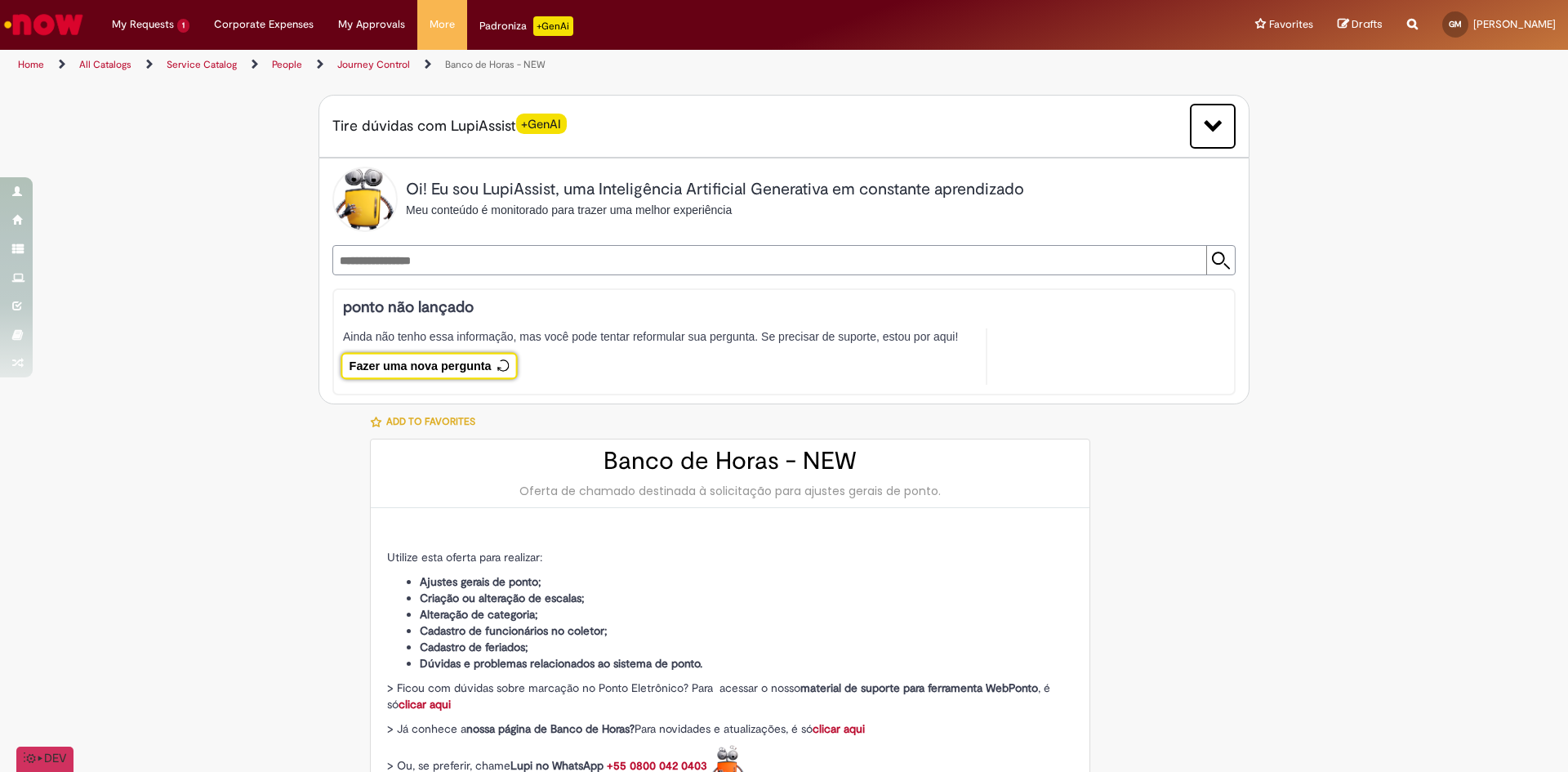click on "Fazer uma nova pergunta" at bounding box center [429, 366] 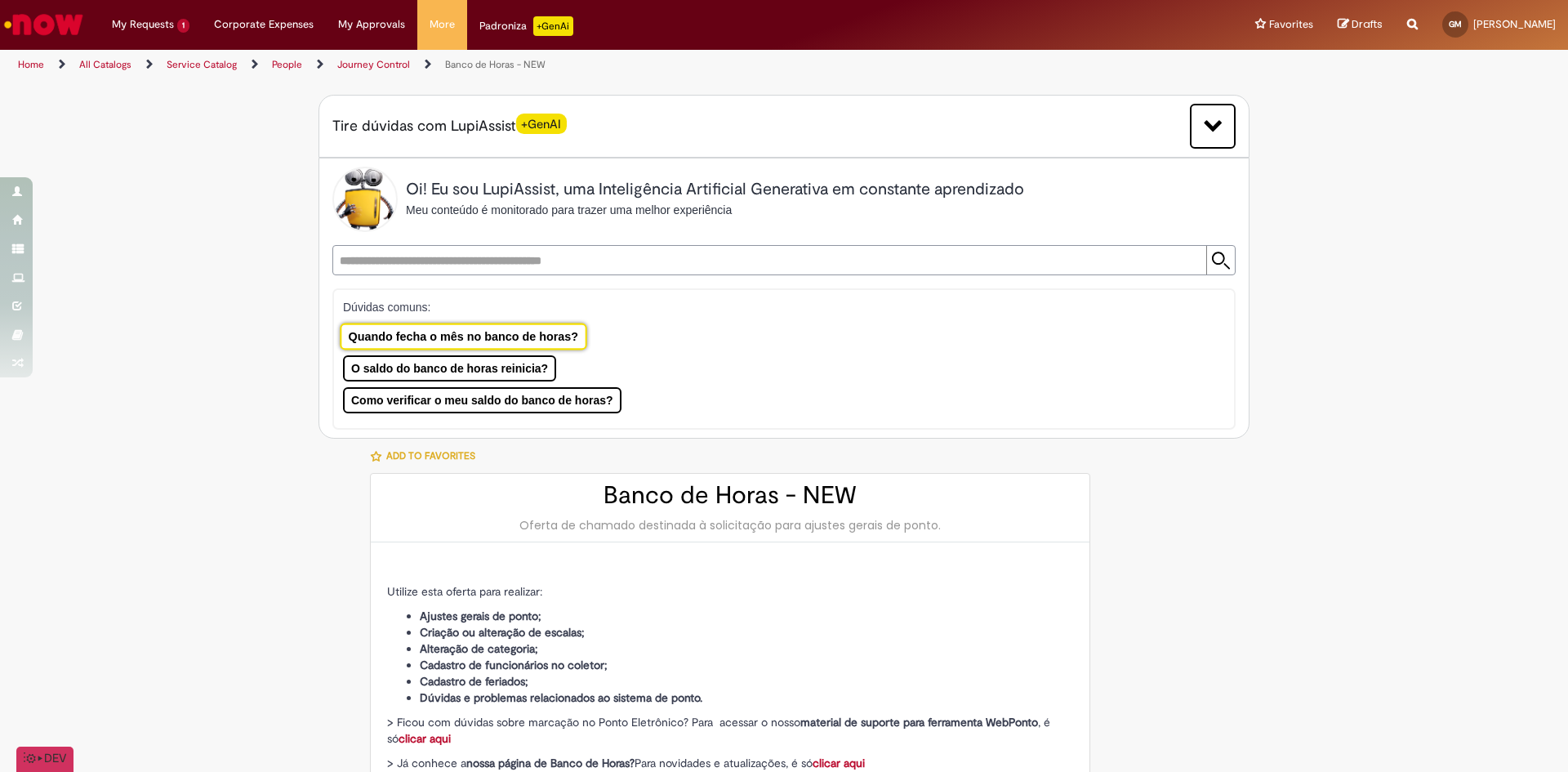click on "Quando fecha o mês no banco de horas?" at bounding box center (463, 337) 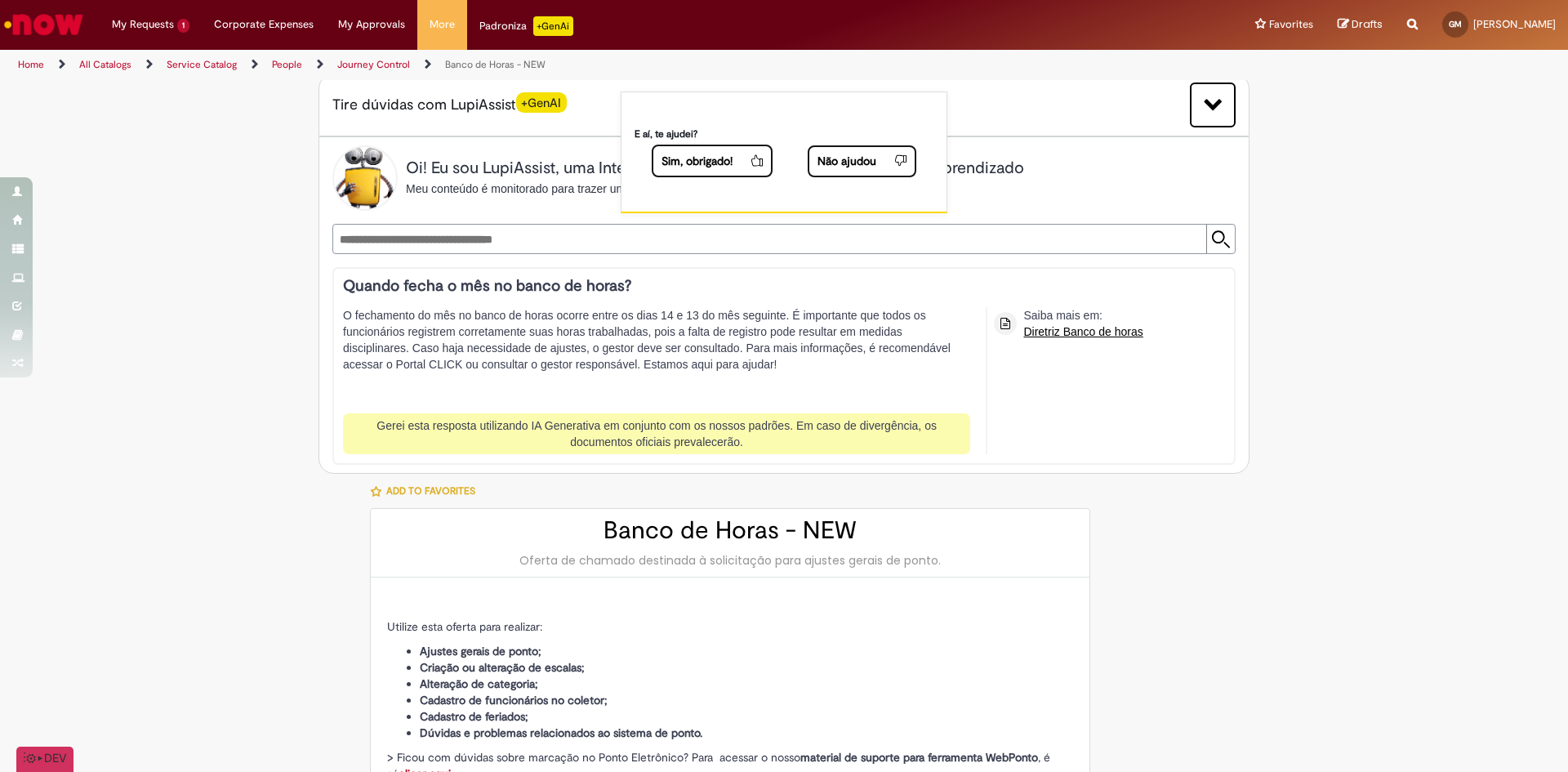scroll, scrollTop: 0, scrollLeft: 0, axis: both 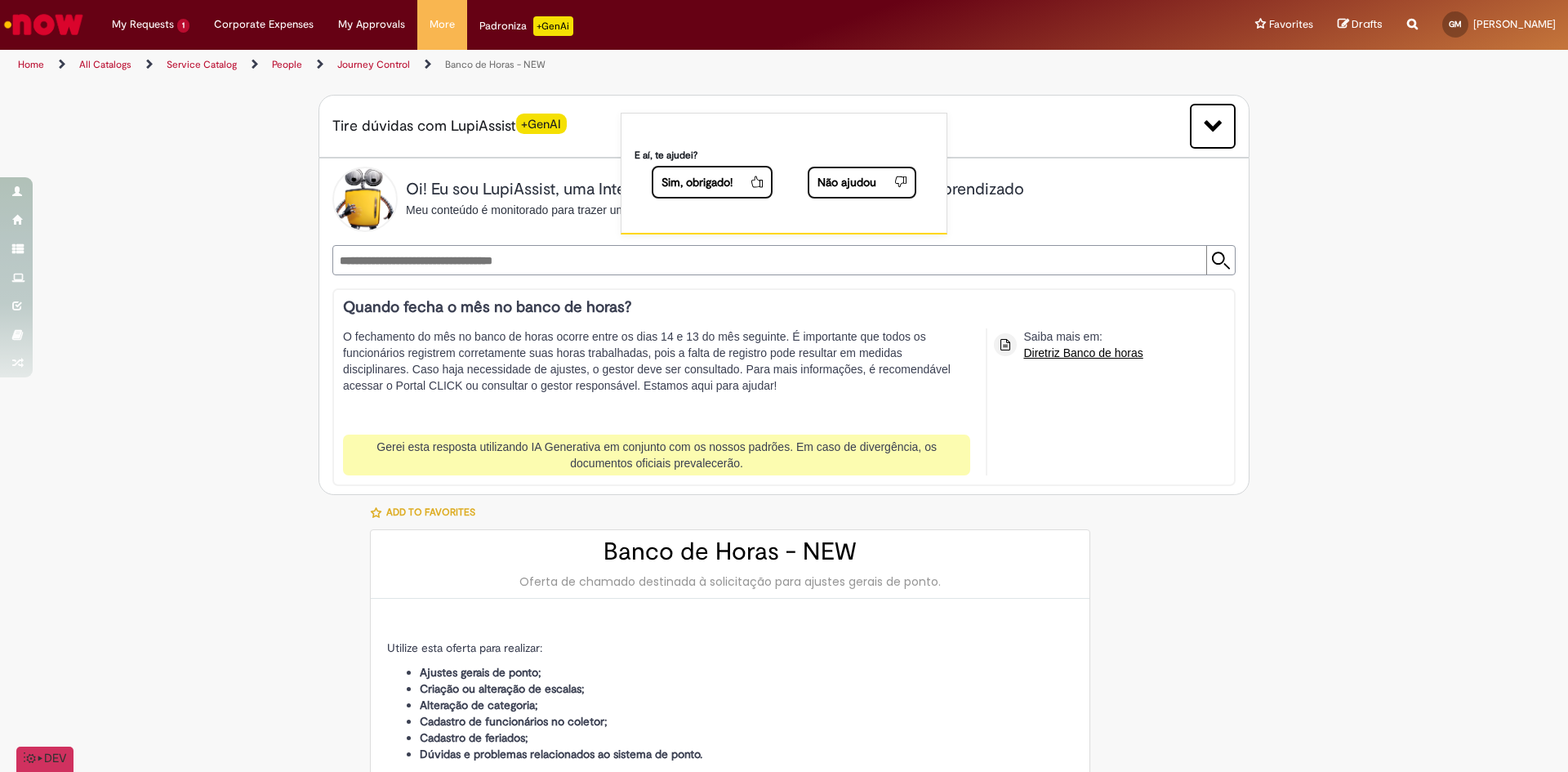 click at bounding box center [1412, 15] 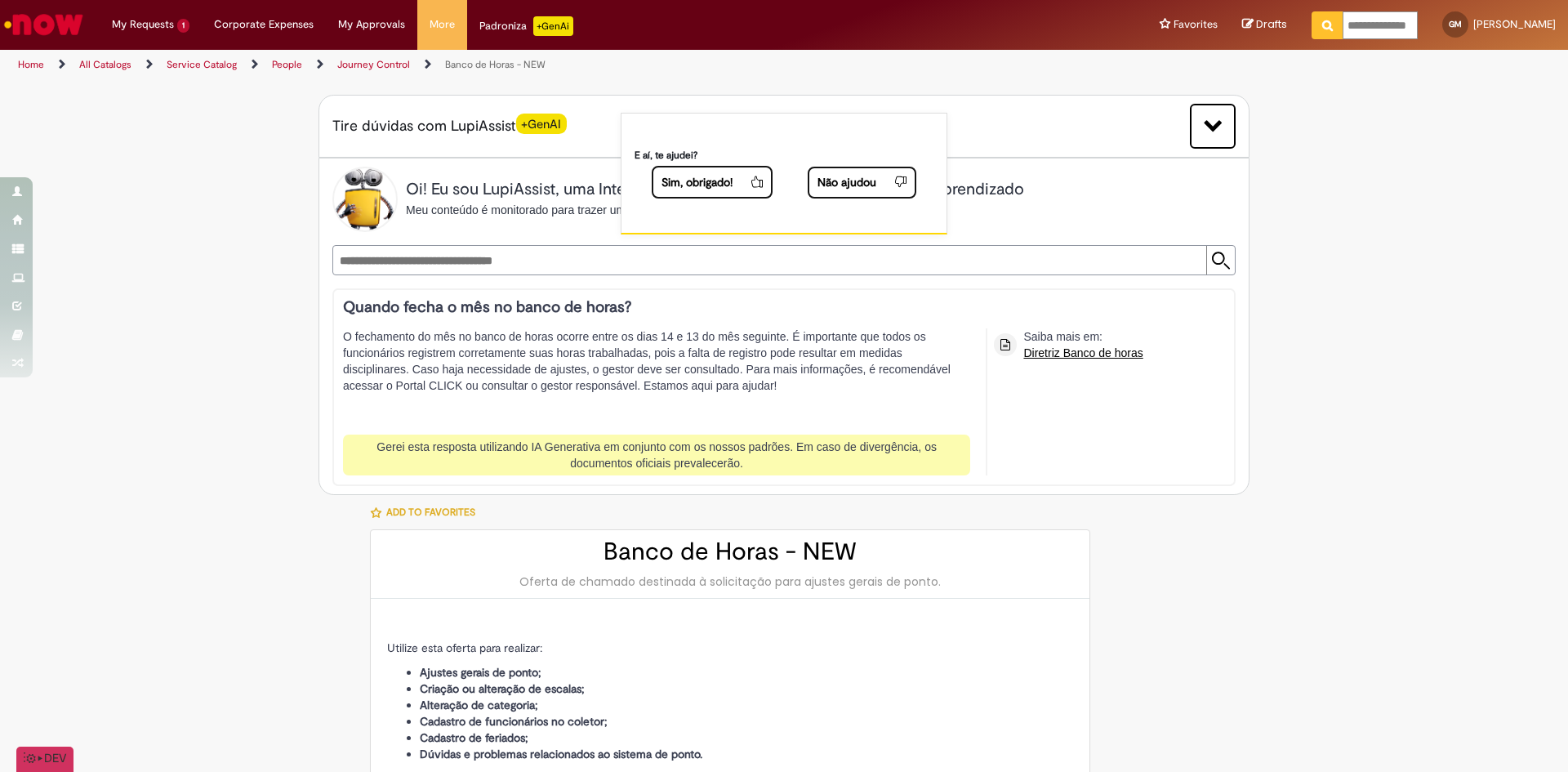 click on "**********" at bounding box center (1380, 25) 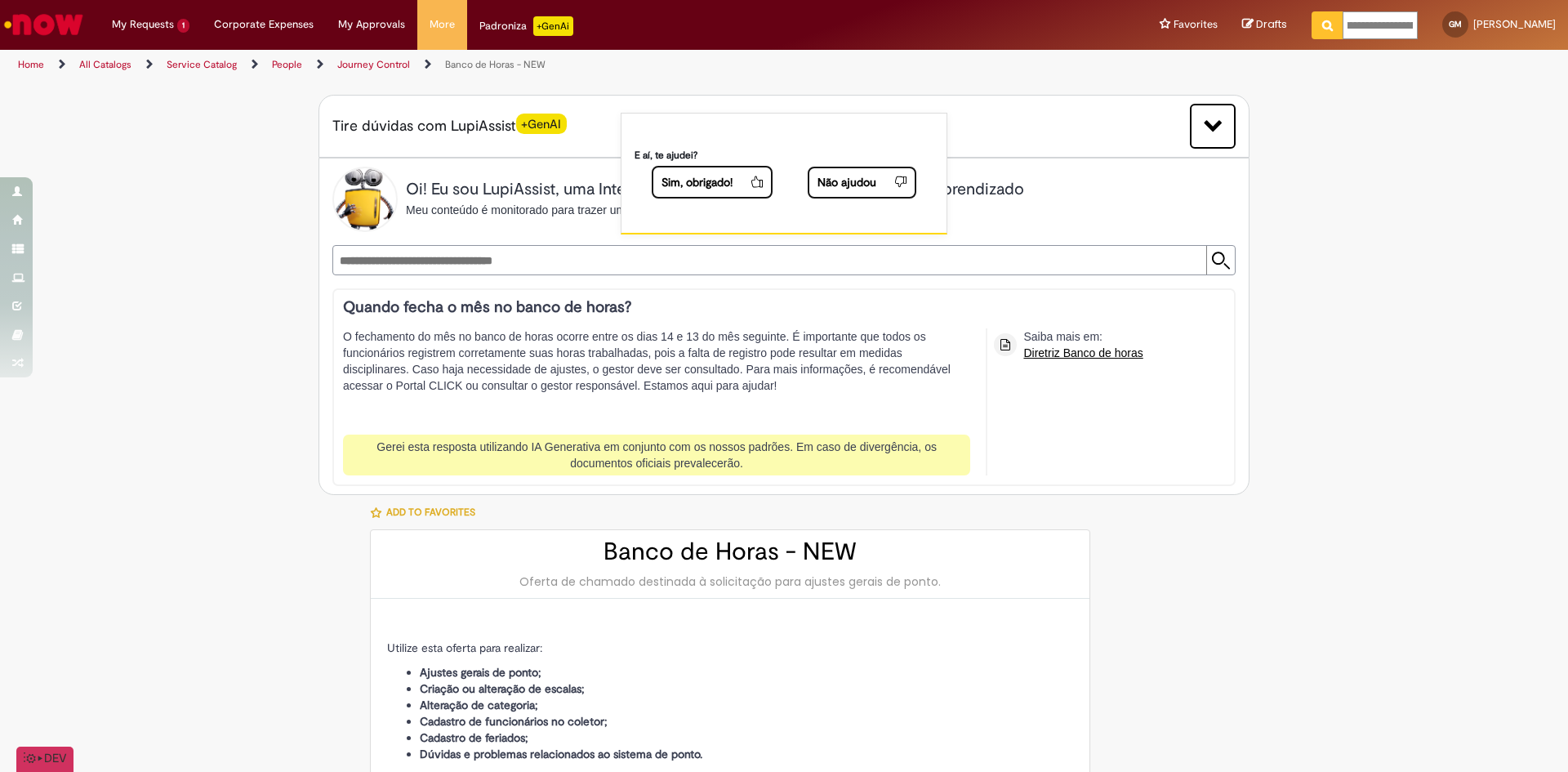 scroll, scrollTop: 0, scrollLeft: 91, axis: horizontal 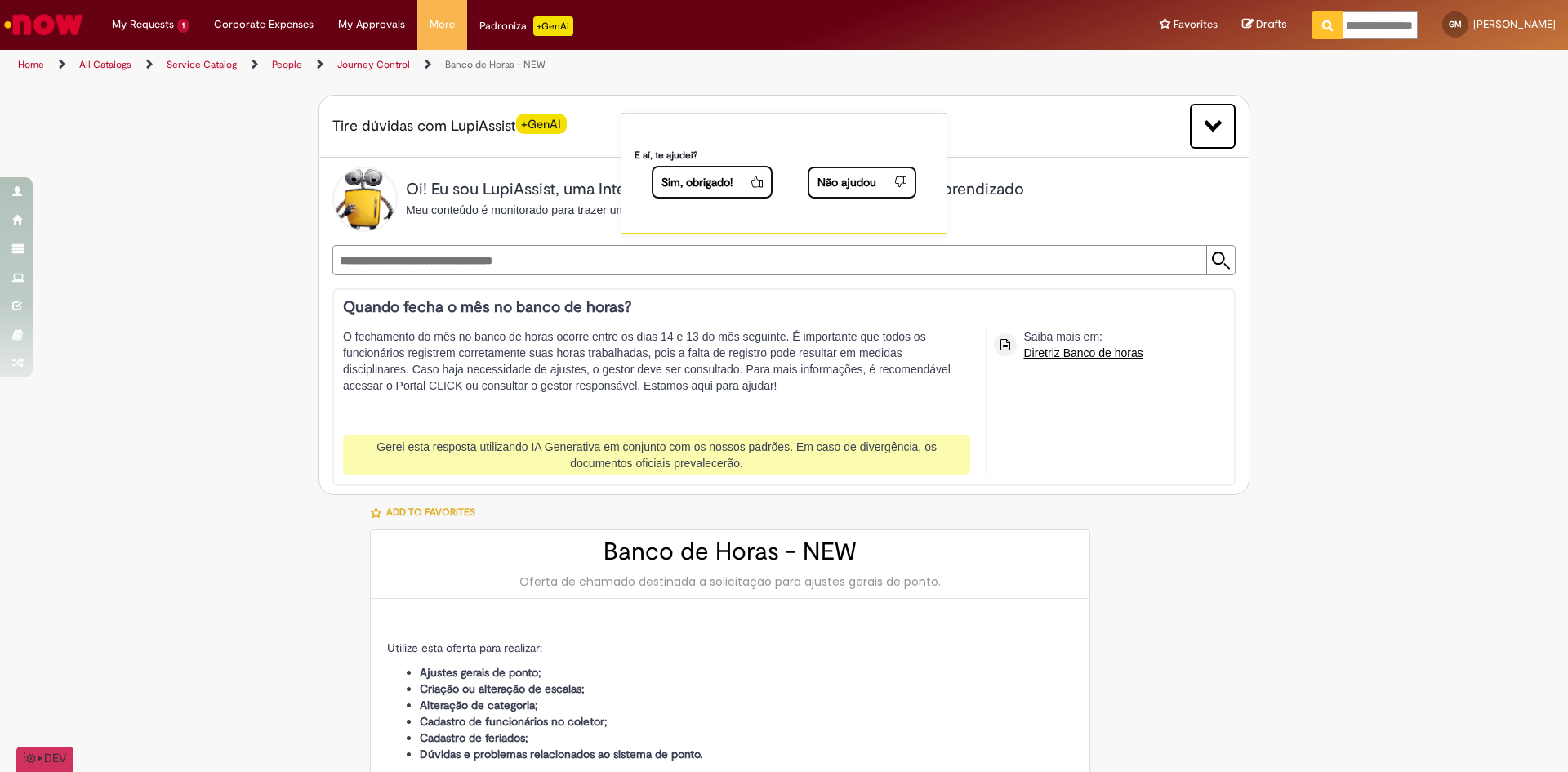 click at bounding box center [1327, 25] 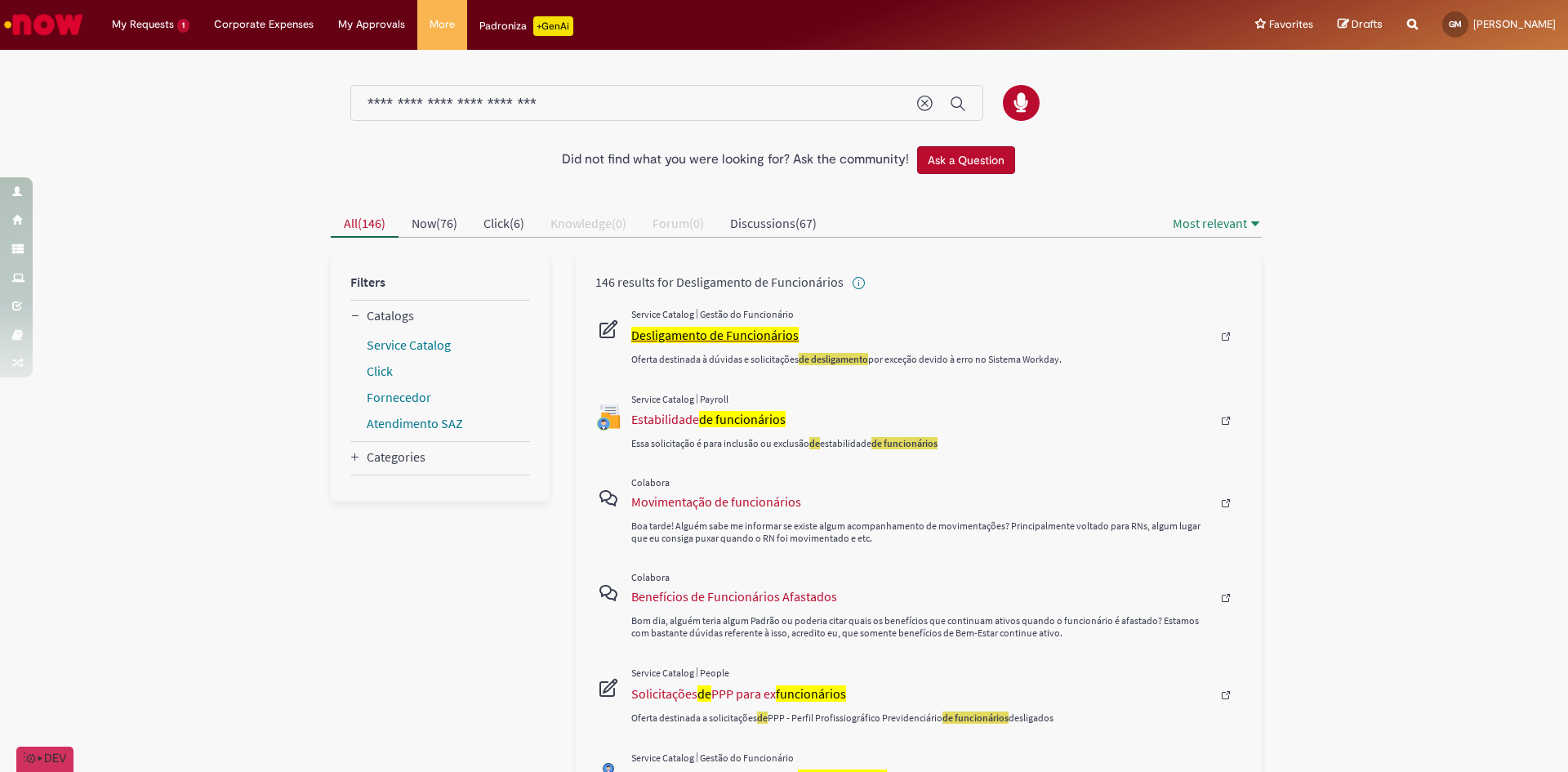 click on "Desligamento de Funcionários" at bounding box center (715, 335) 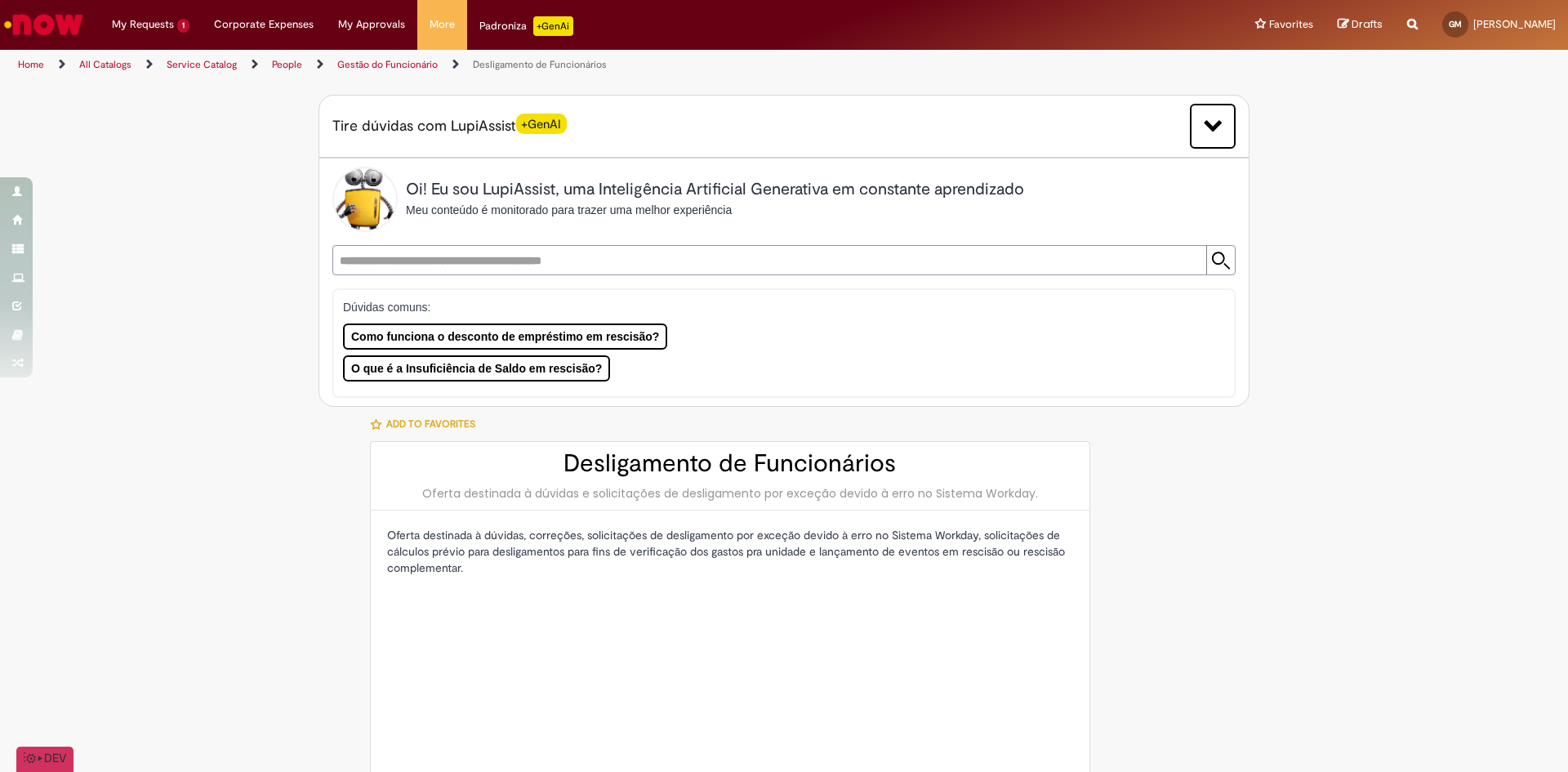 type on "**********" 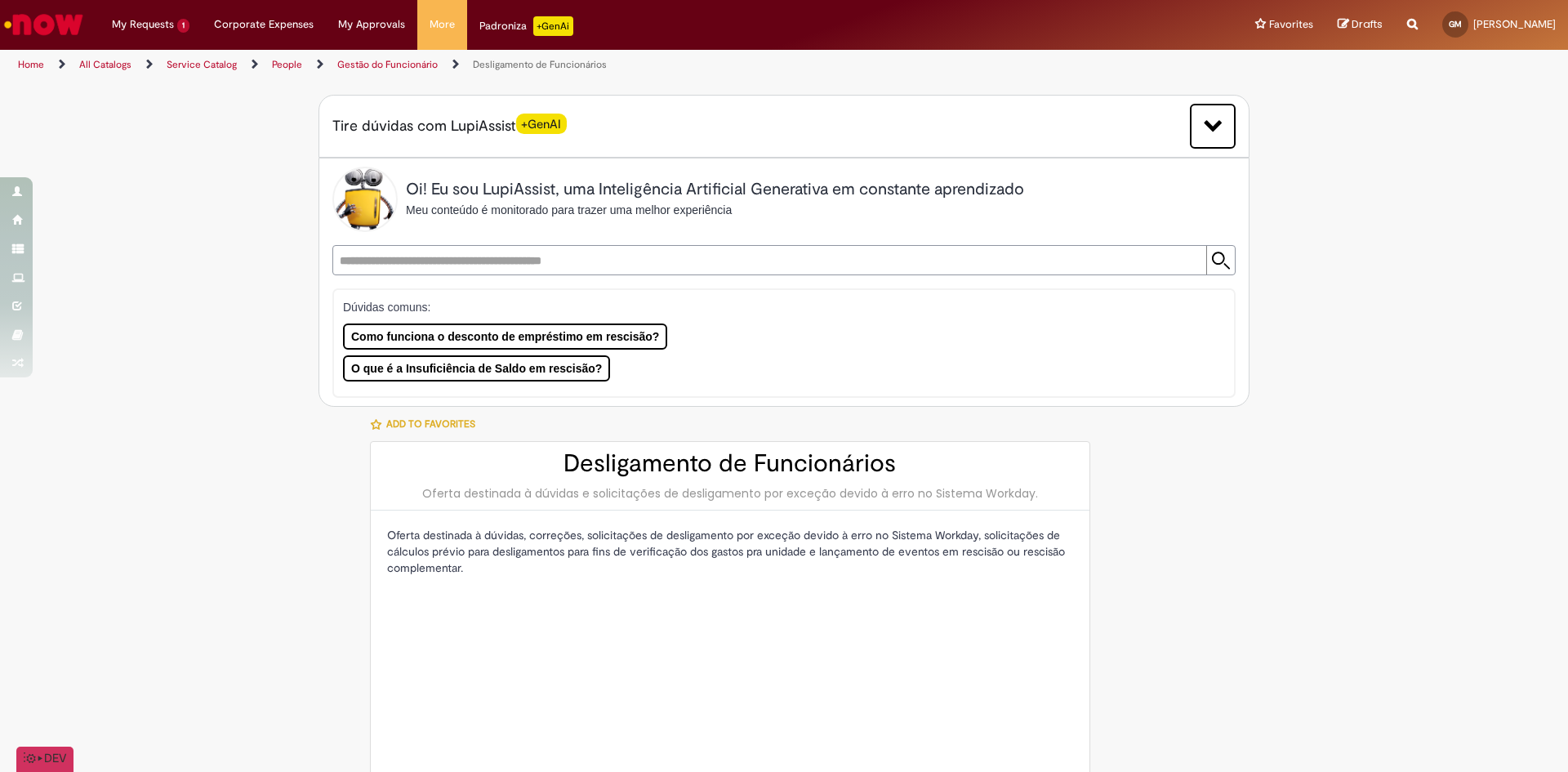 type on "**********" 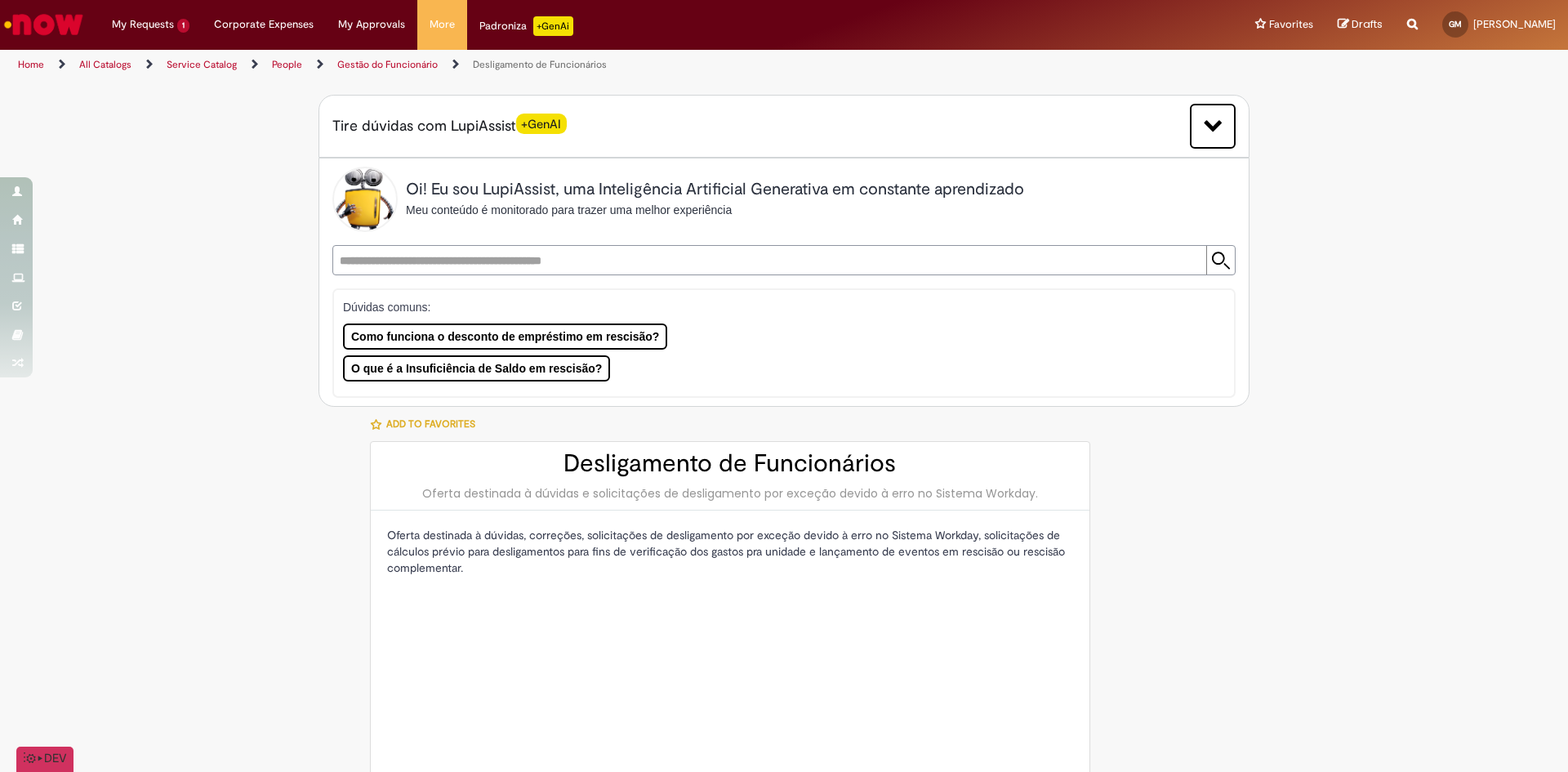 type on "**********" 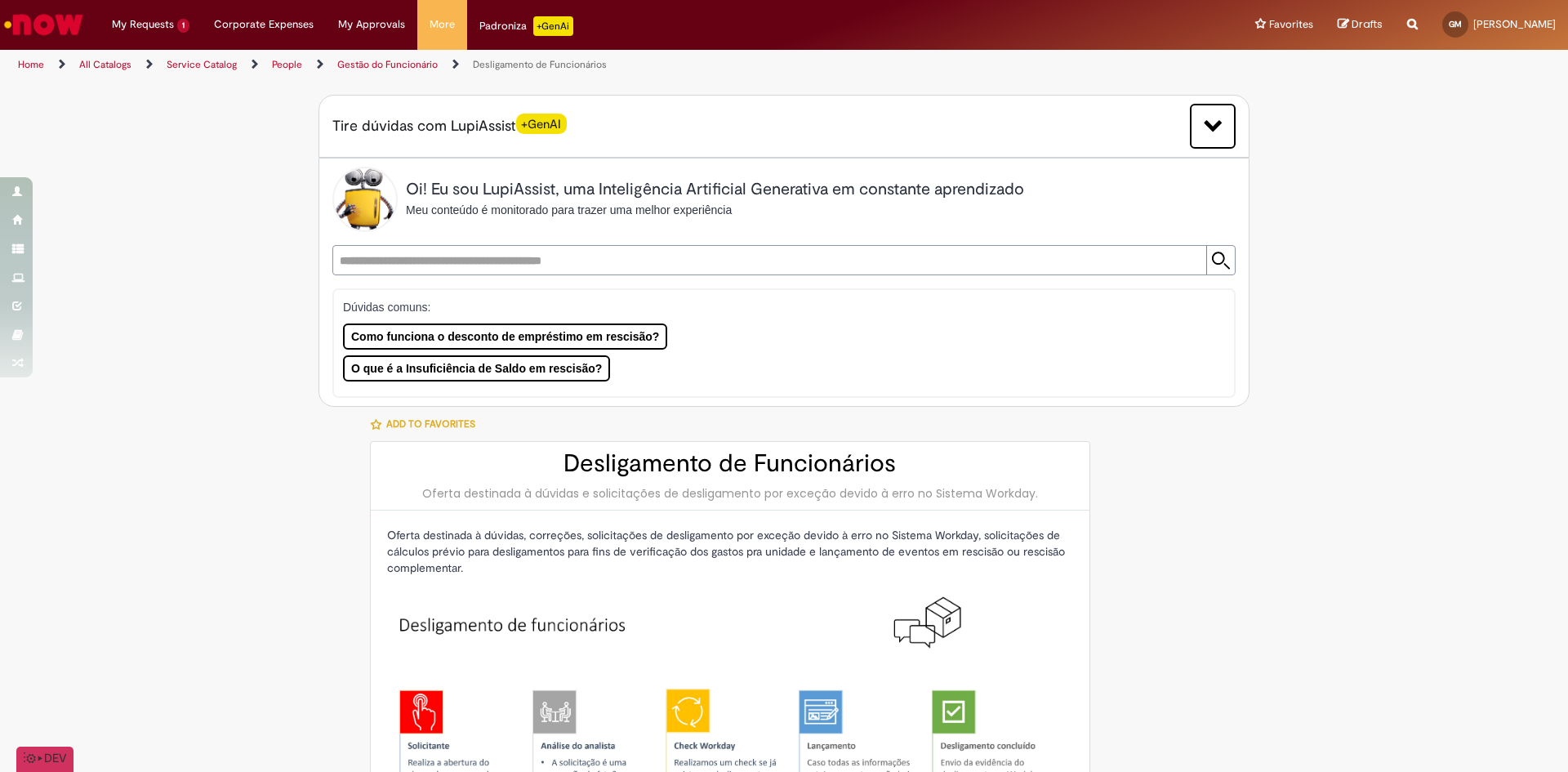 type on "**********" 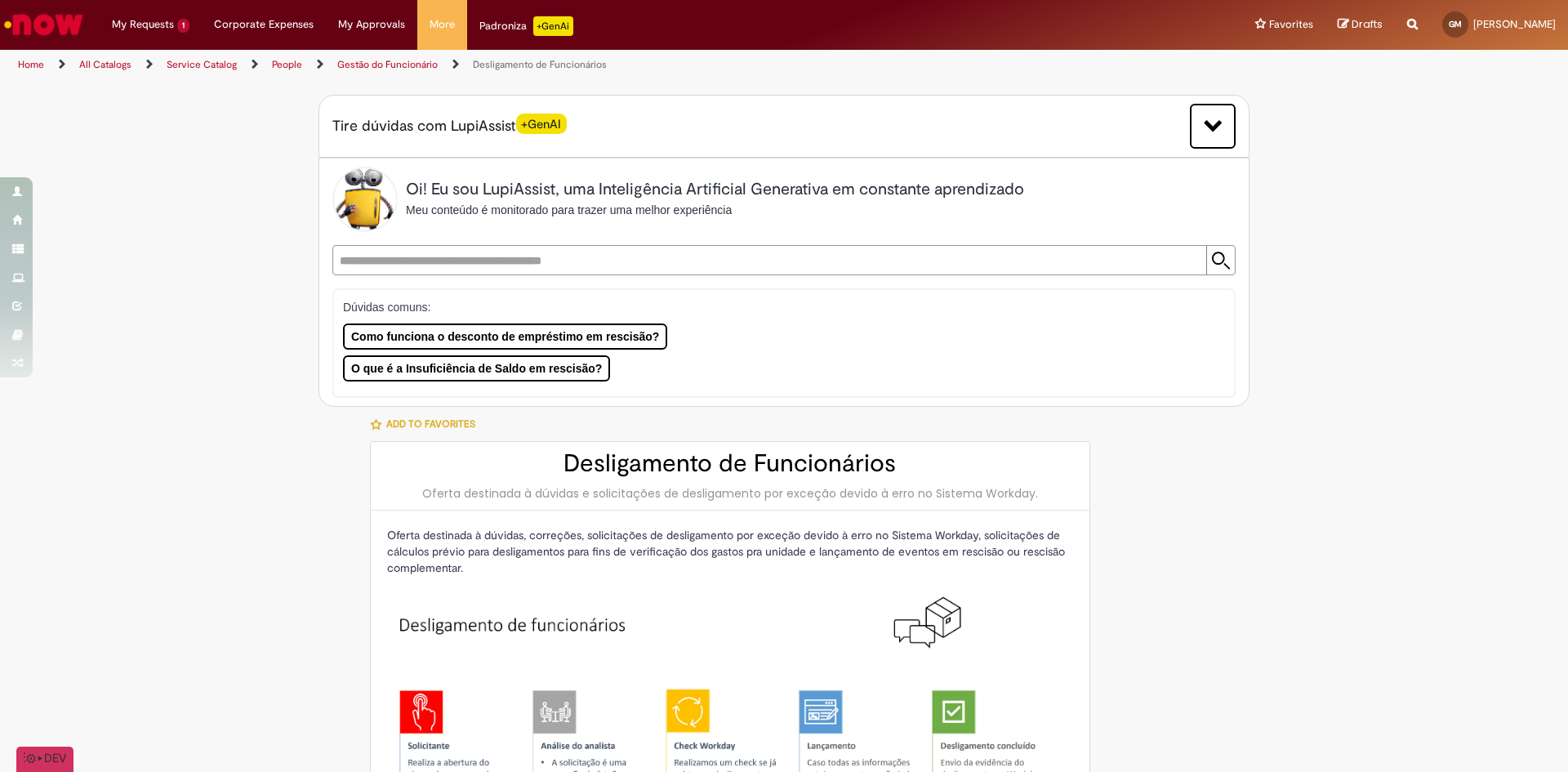 click at bounding box center (768, 260) 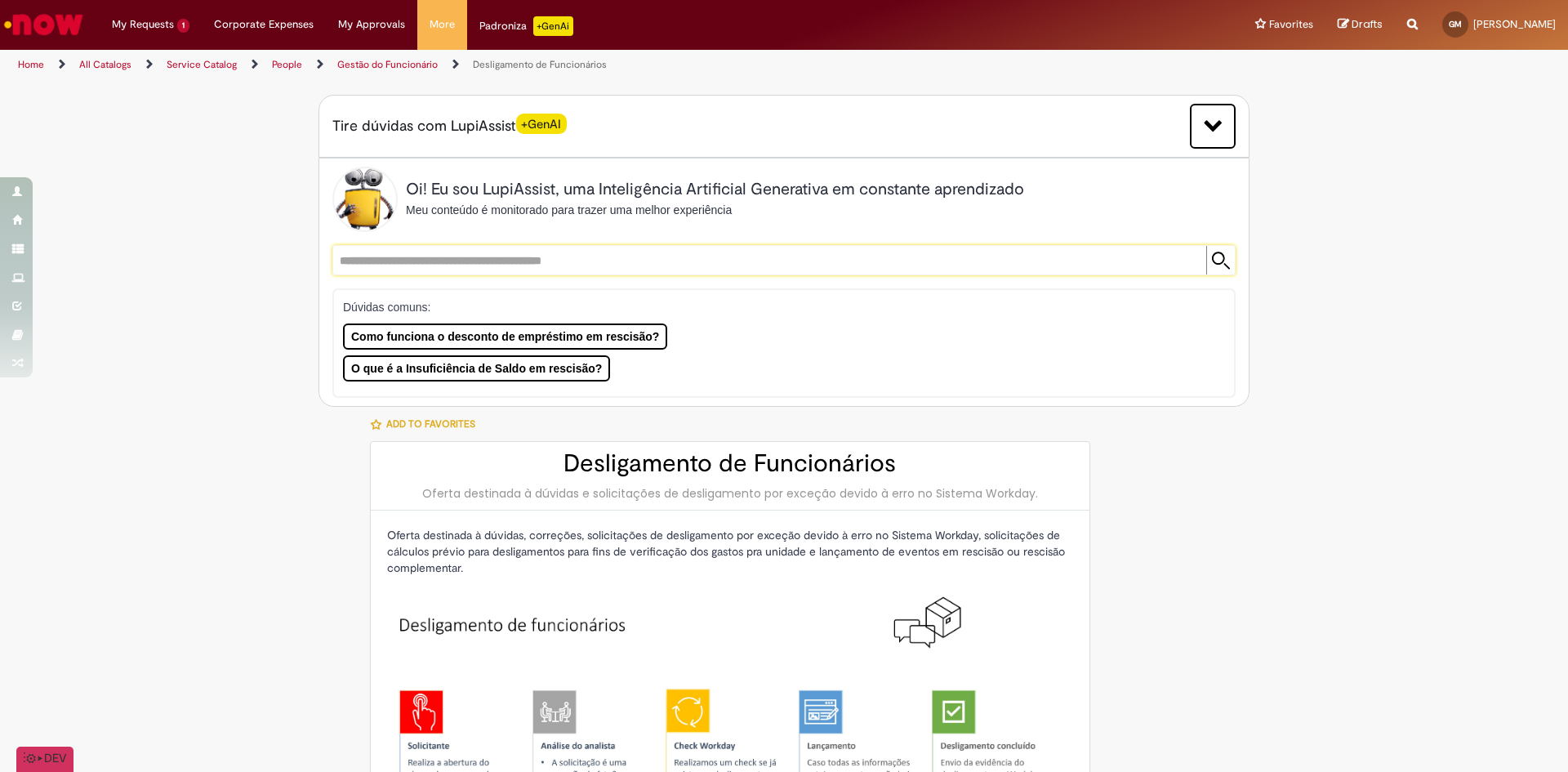 paste on "**********" 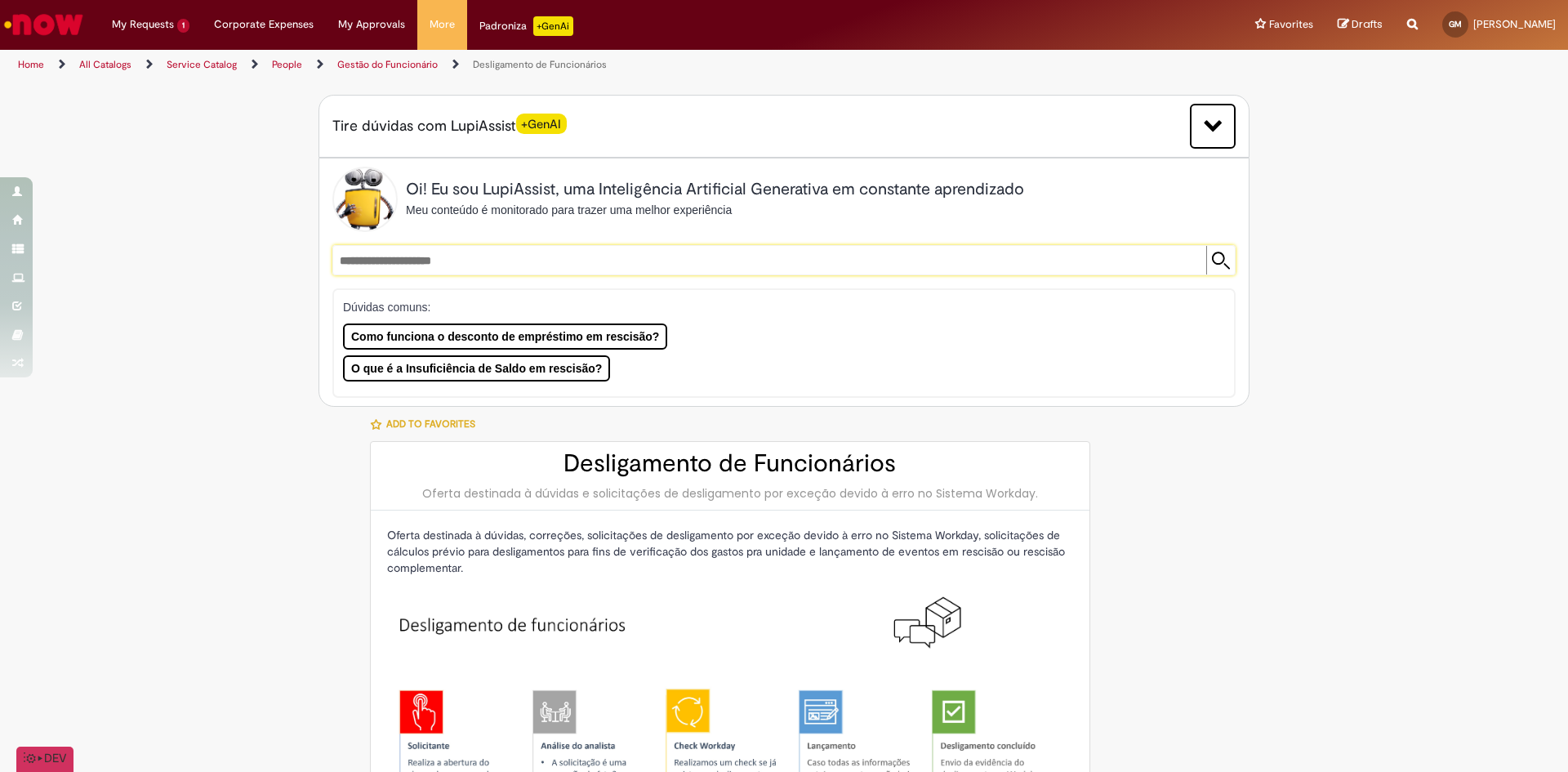 type on "**********" 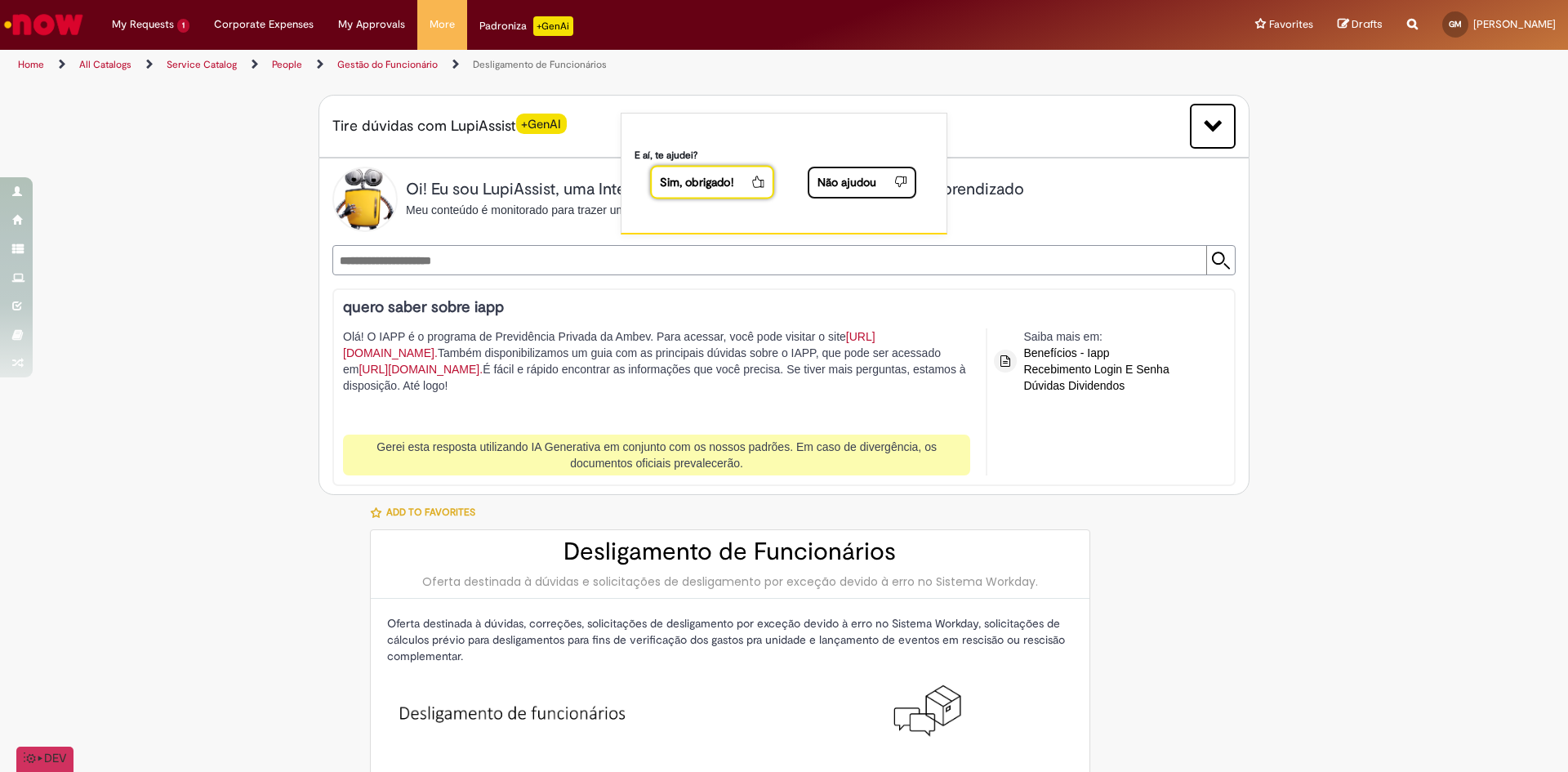click on "Sim, obrigado!" at bounding box center [700, 181] 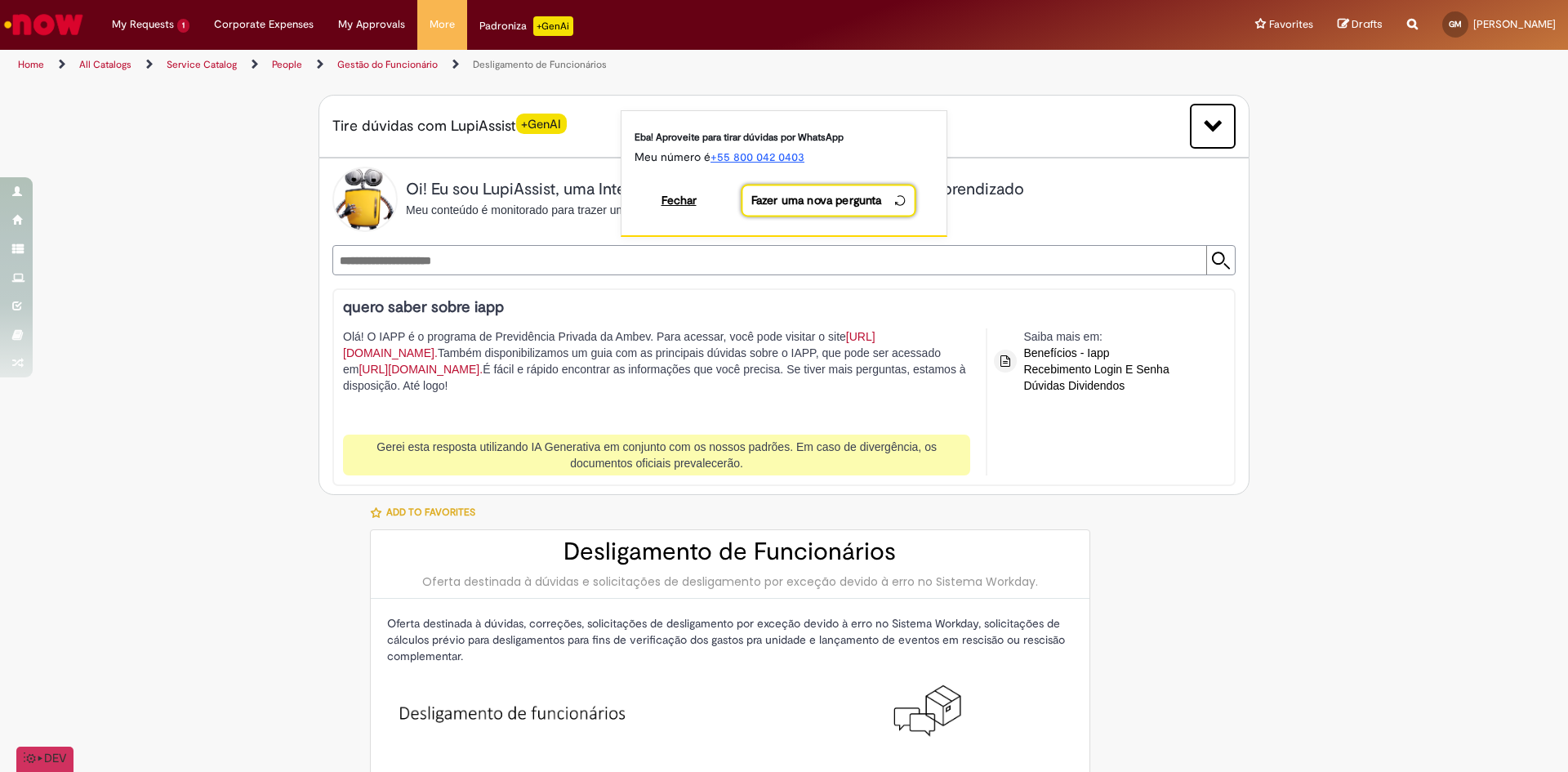 click on "Fazer uma nova pergunta" at bounding box center (816, 199) 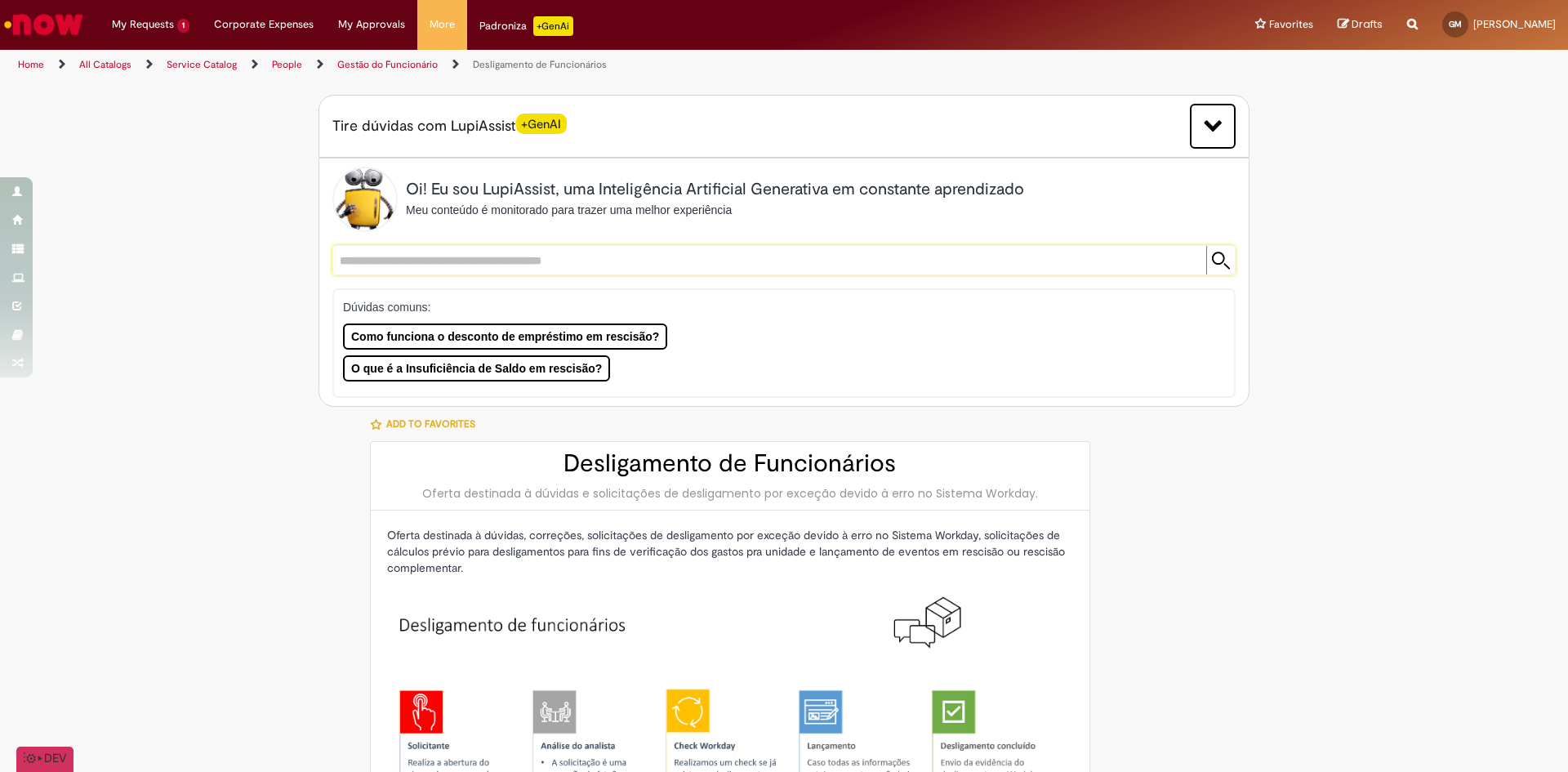 click at bounding box center [768, 260] 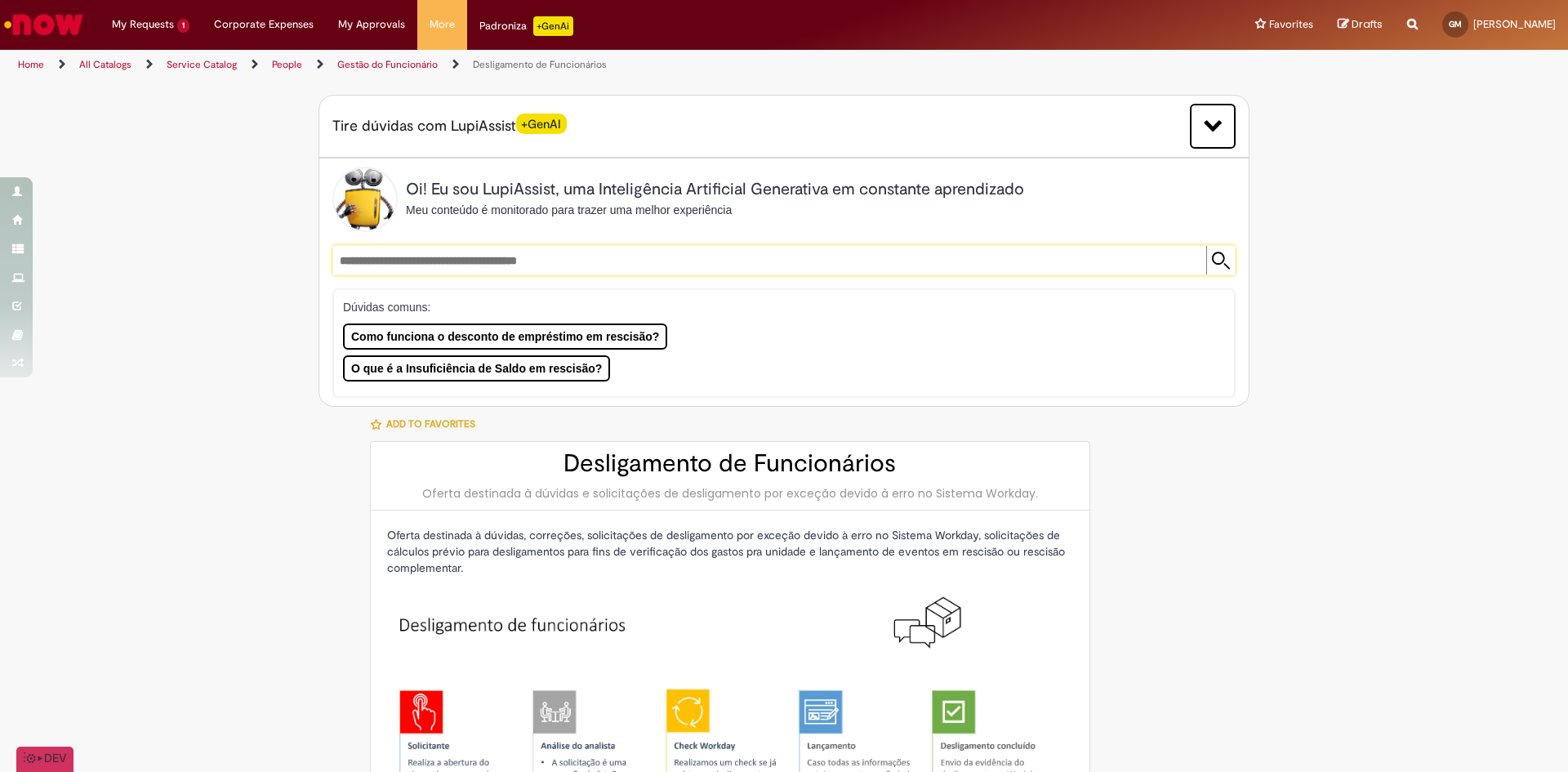 type on "**********" 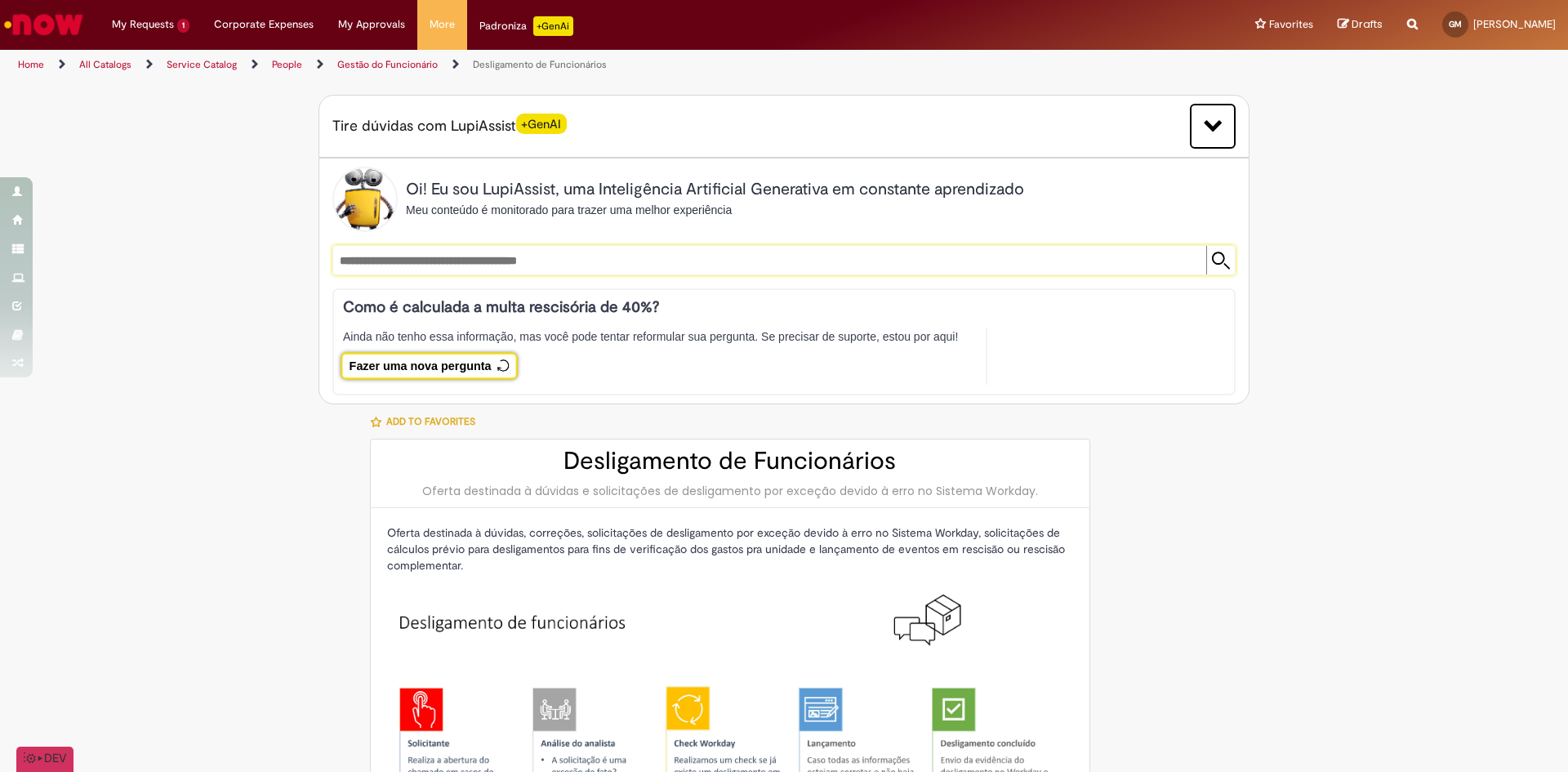 click on "Fazer uma nova pergunta" at bounding box center [429, 366] 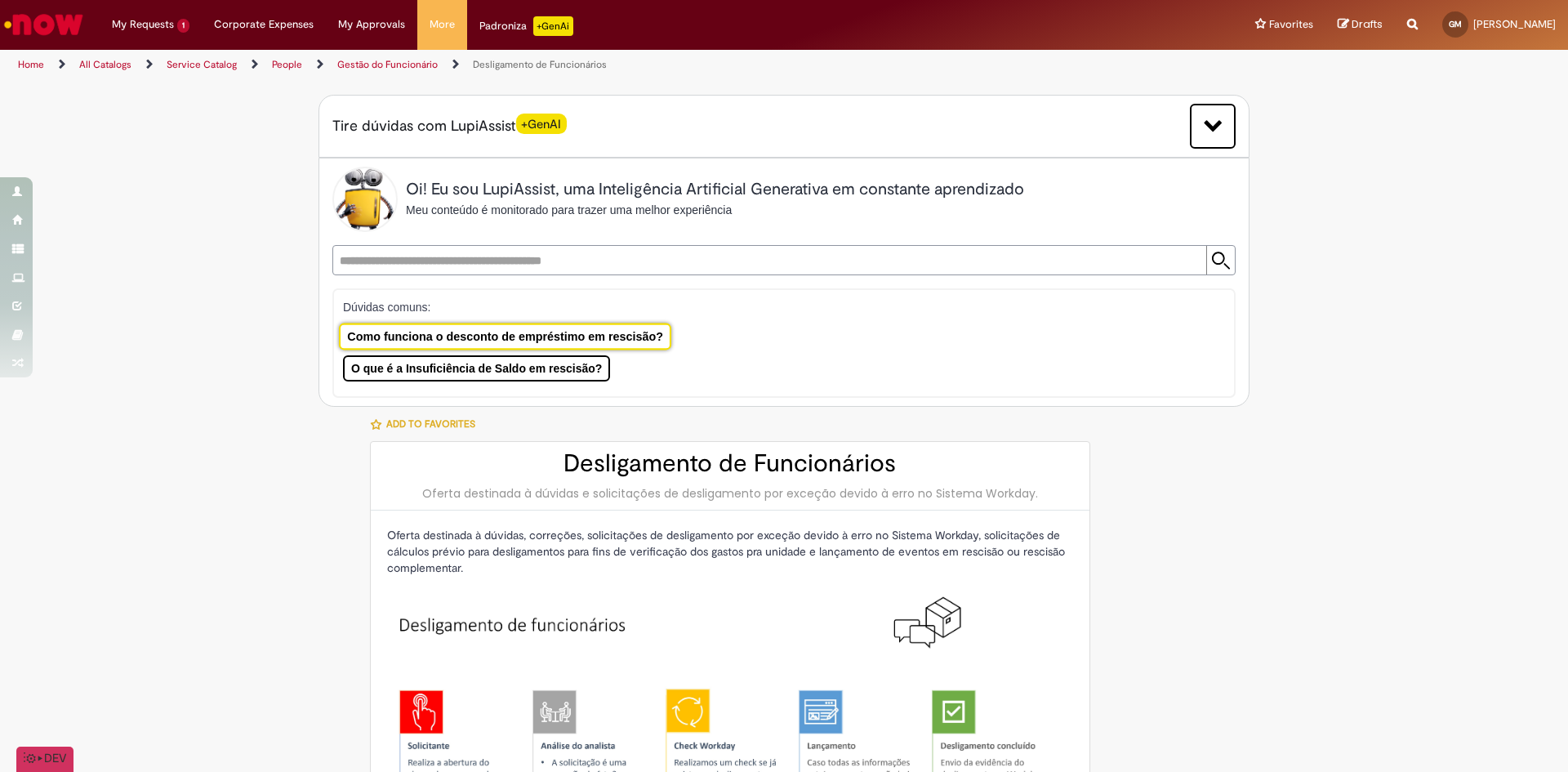 click on "Como funciona o desconto de empréstimo em rescisão?" at bounding box center (505, 337) 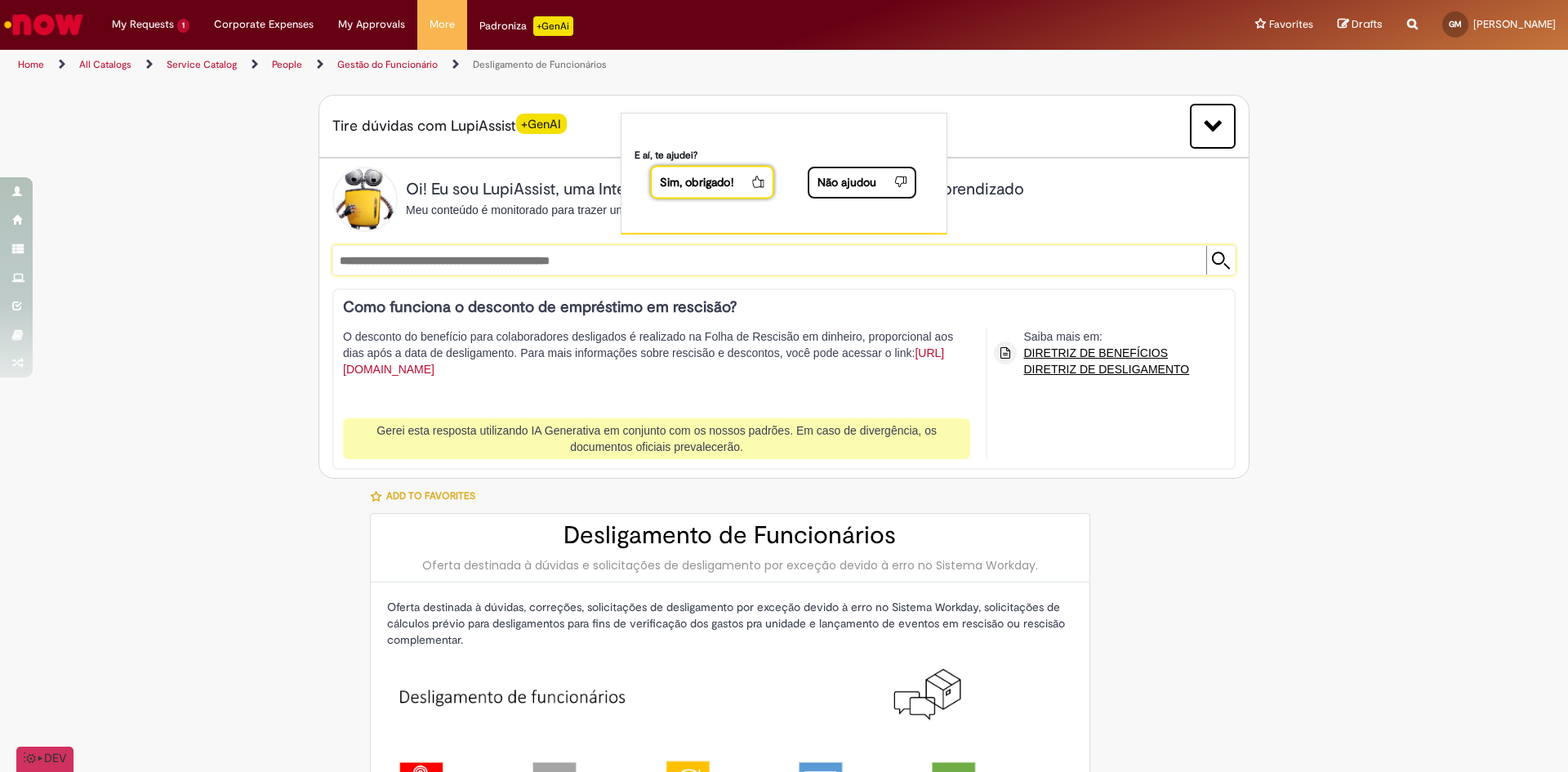 click on "Sim, obrigado!" at bounding box center (700, 181) 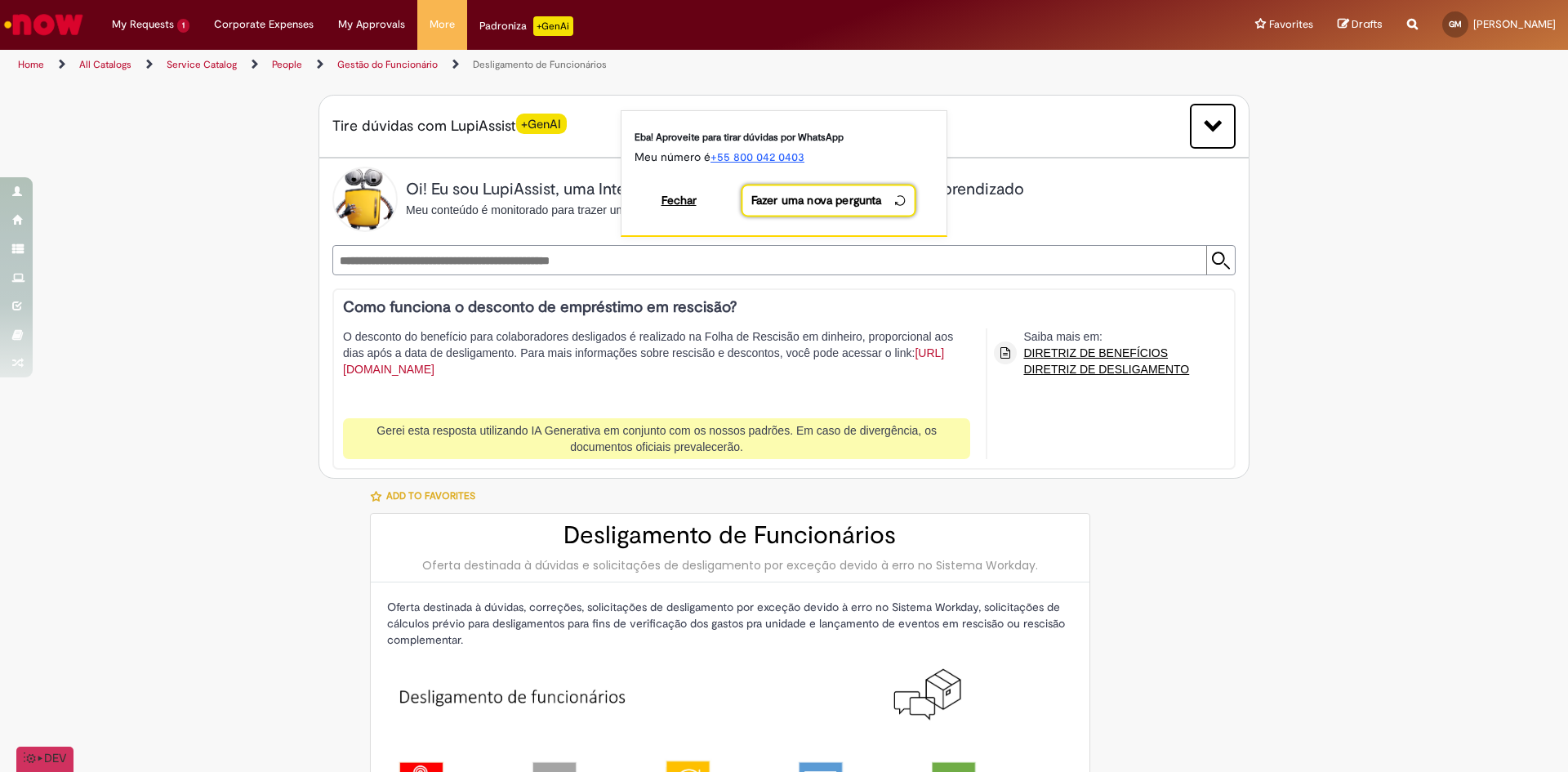click on "Fazer uma nova pergunta" at bounding box center (828, 200) 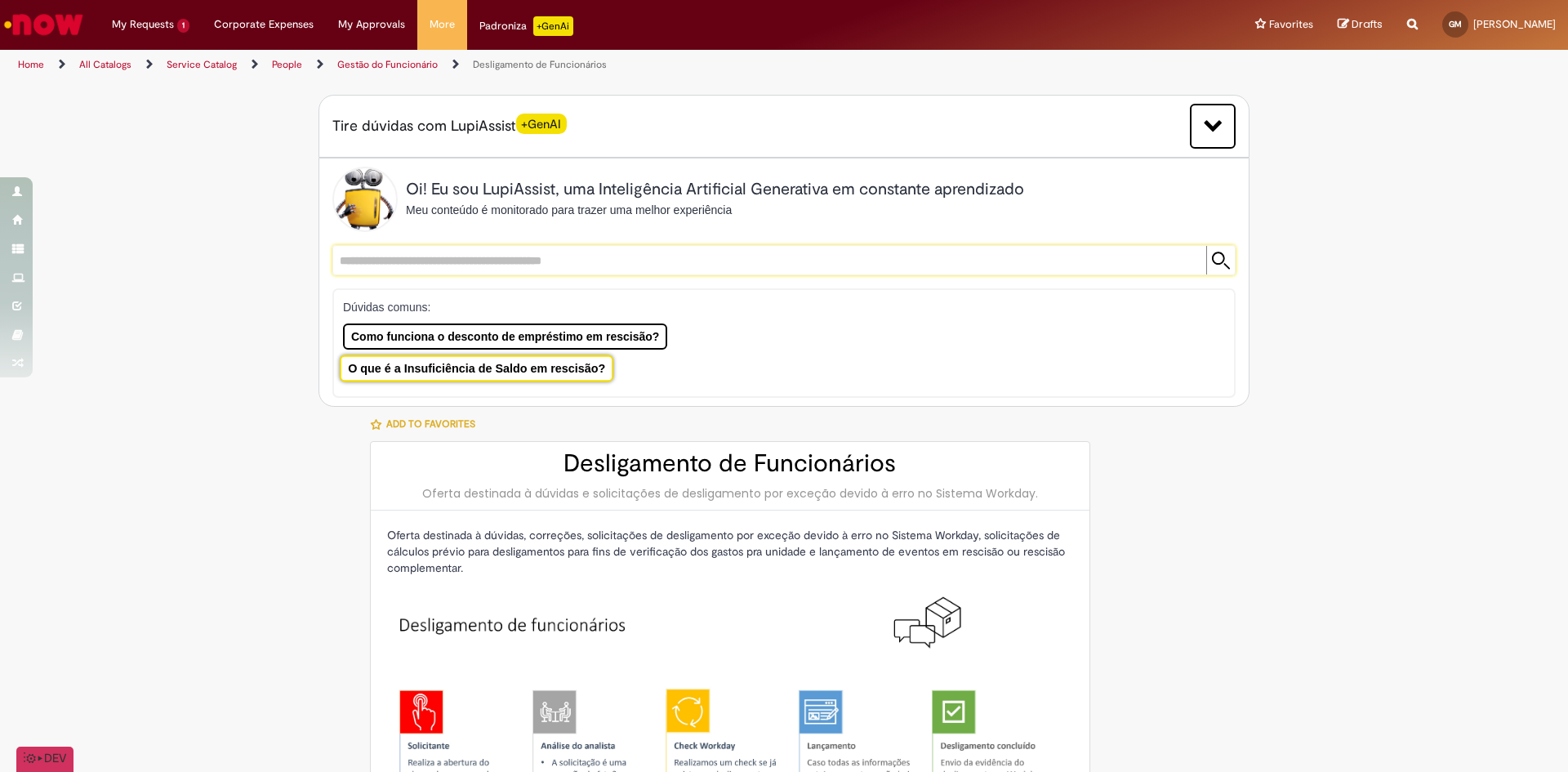 click on "O que é a Insuficiência de Saldo em rescisão?" at bounding box center (477, 368) 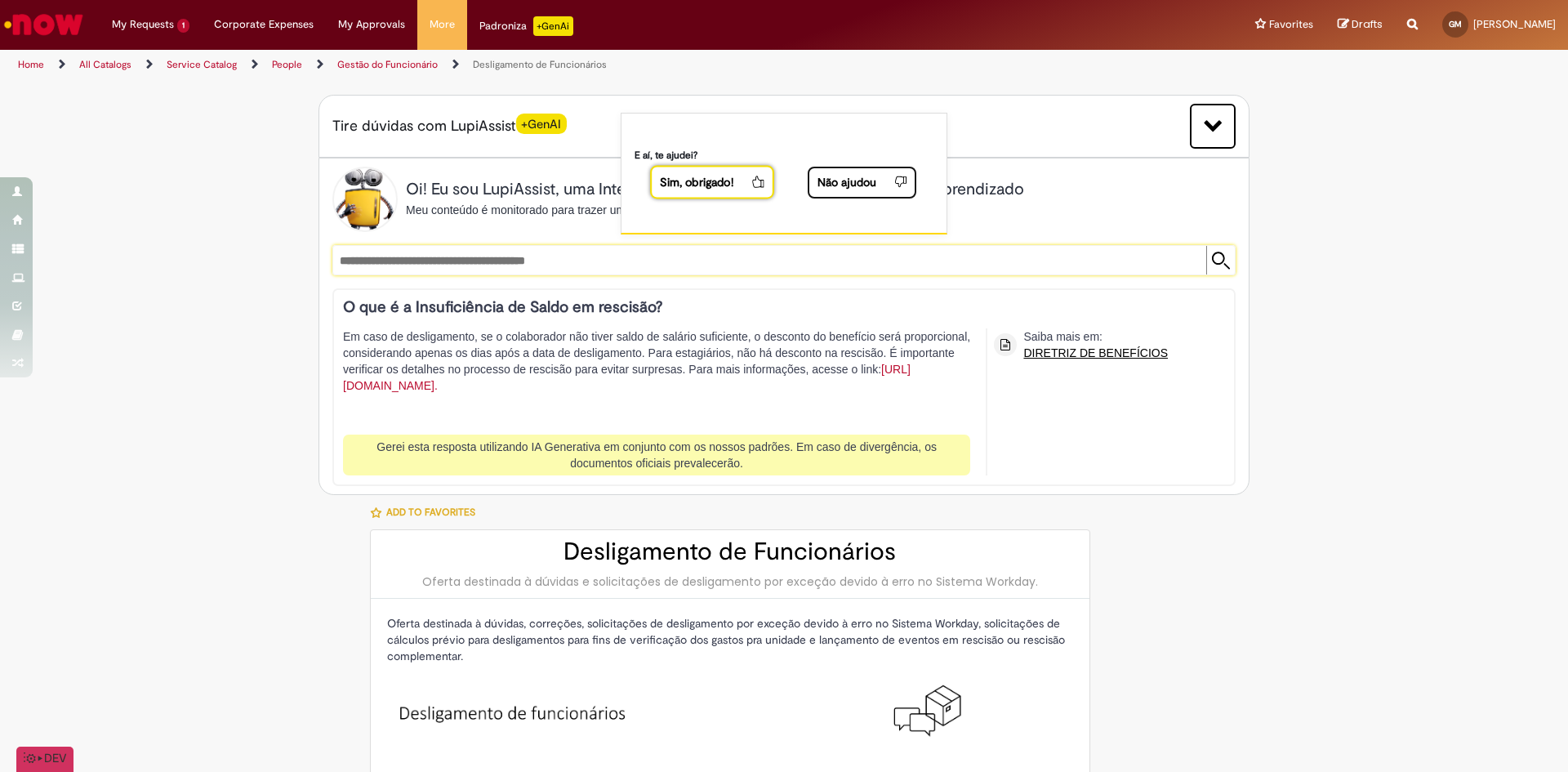 click on "Sim, obrigado!" at bounding box center (700, 181) 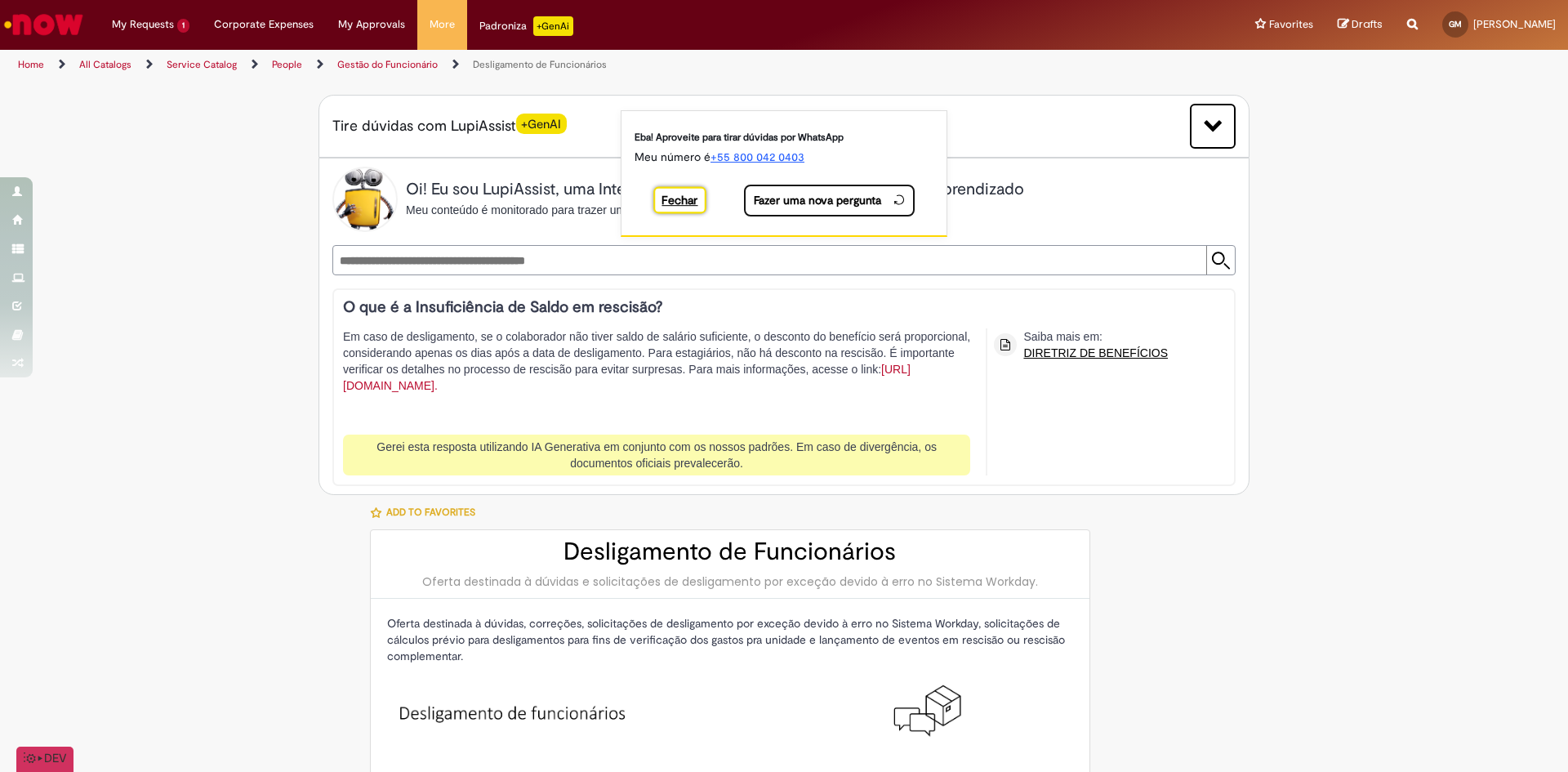 click on "Fechar" at bounding box center (679, 200) 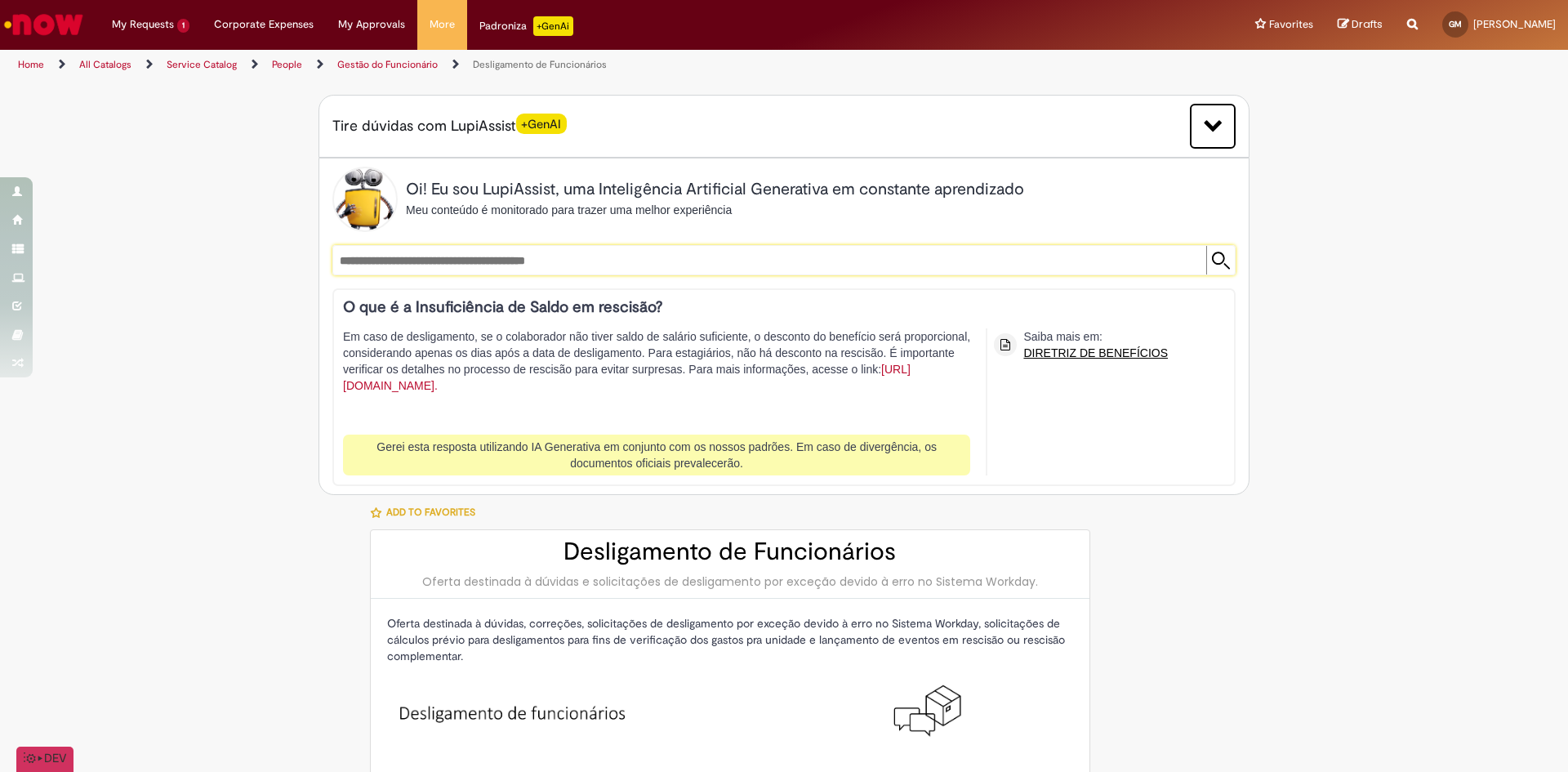click on "**********" at bounding box center [768, 260] 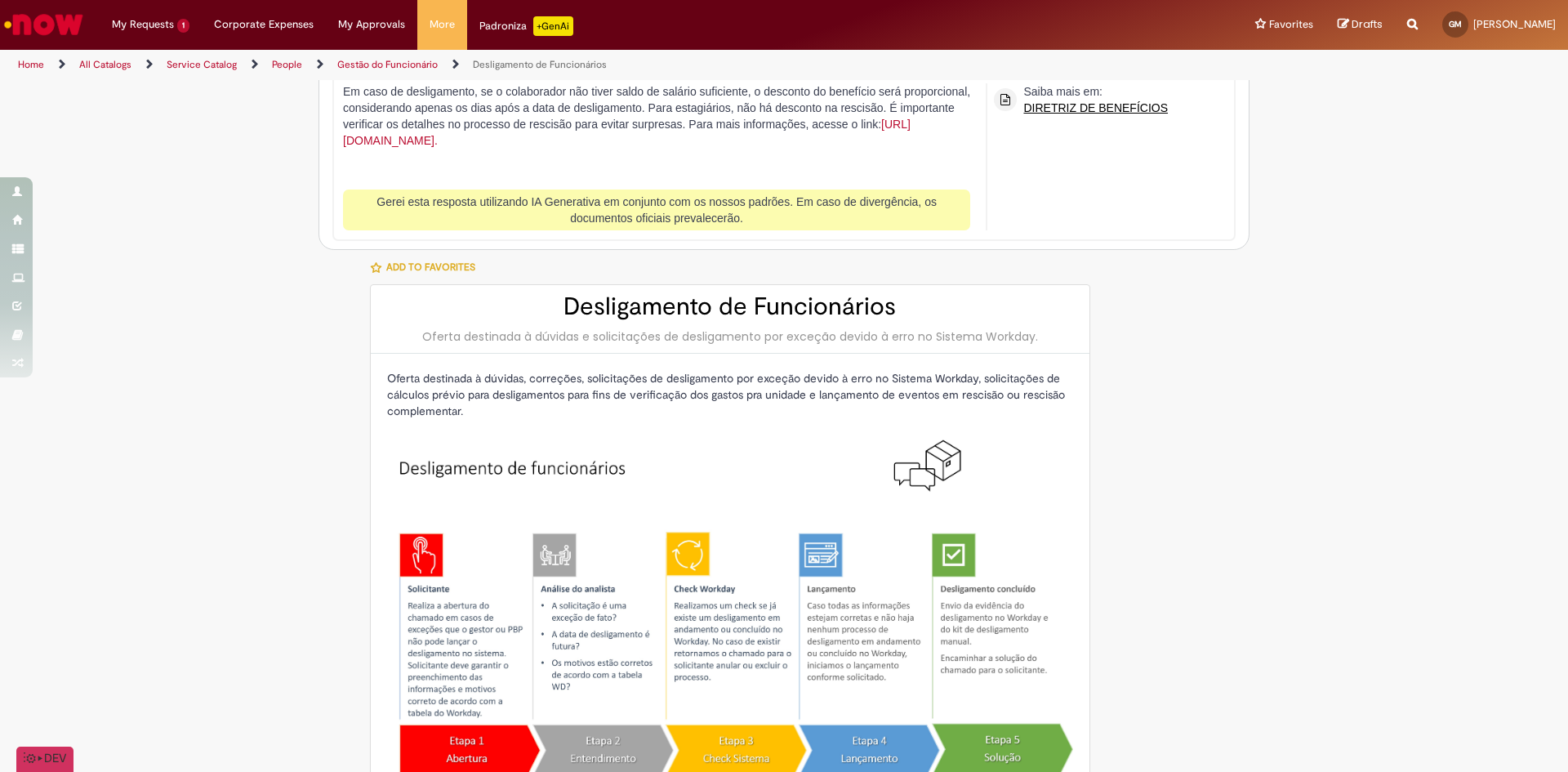 scroll, scrollTop: 0, scrollLeft: 0, axis: both 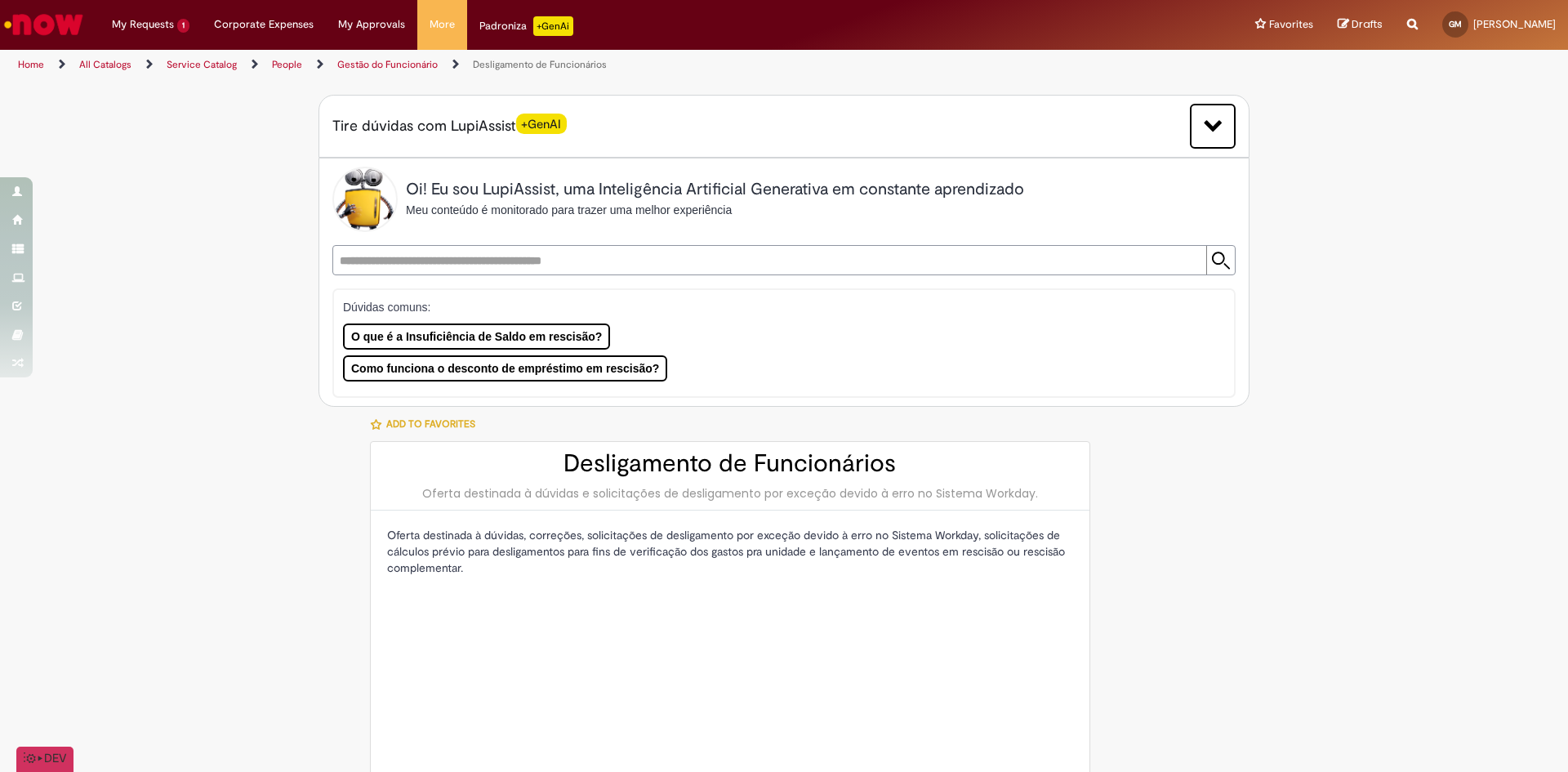 type on "**********" 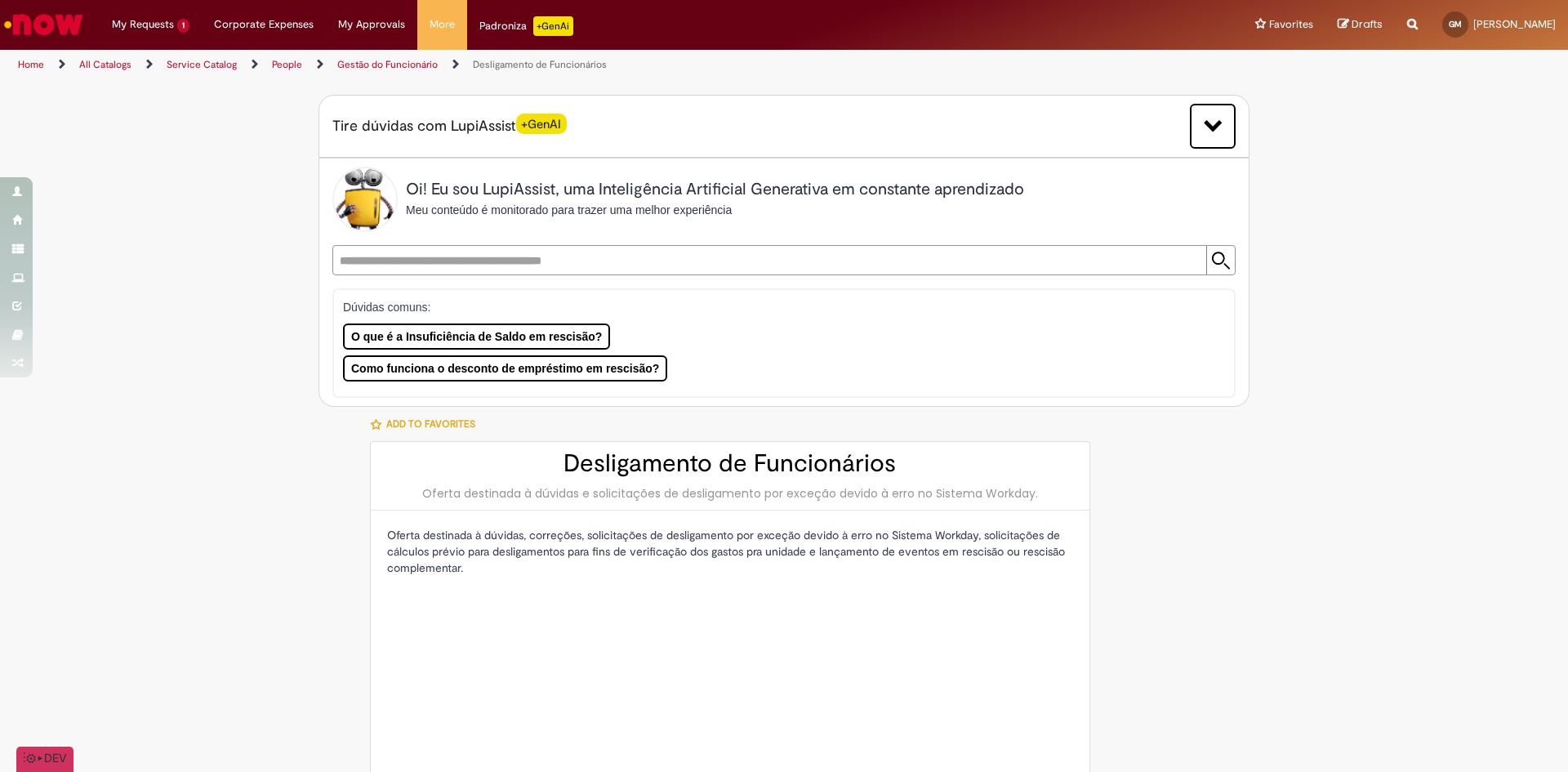 type on "**********" 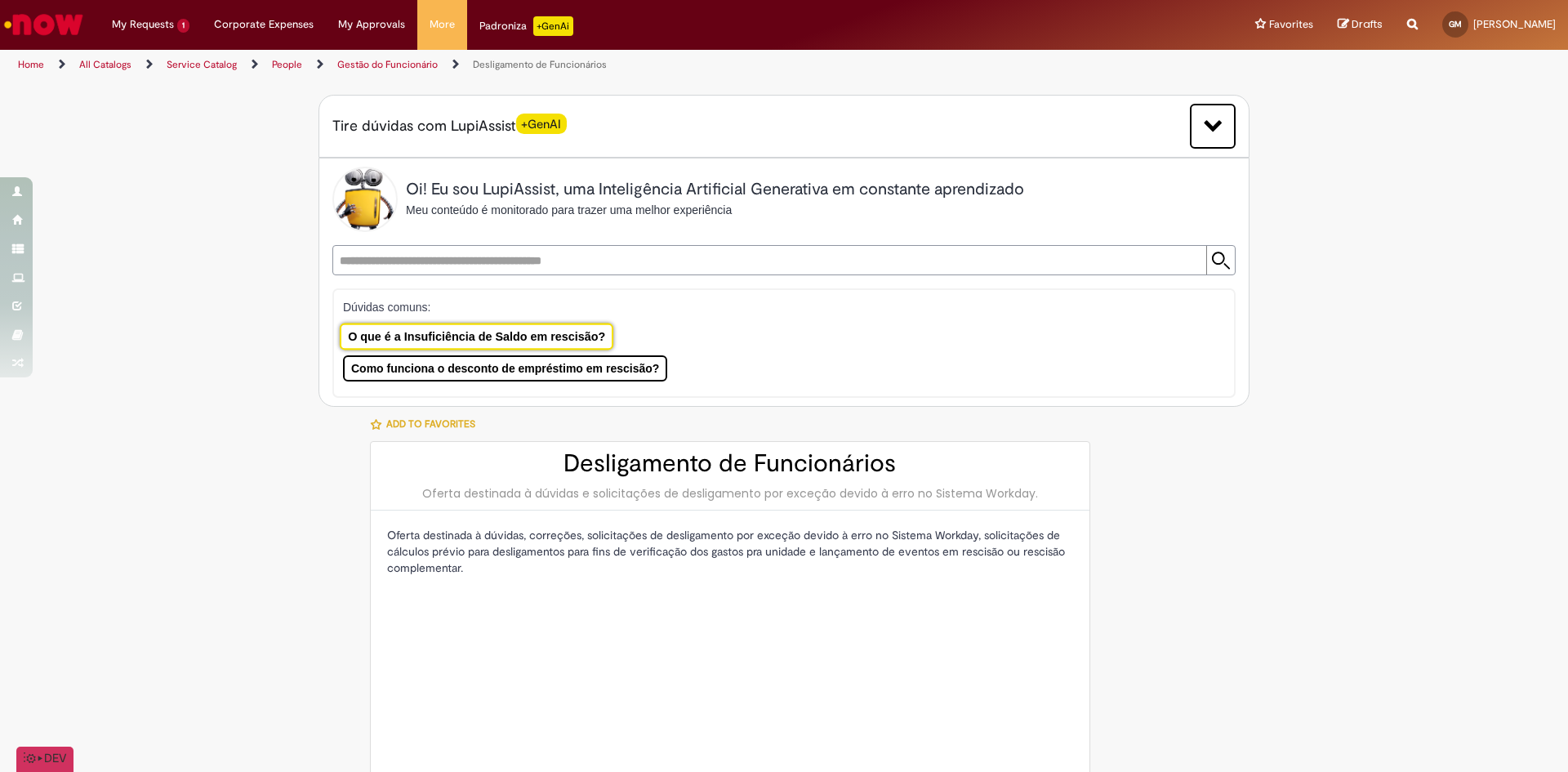 type on "**********" 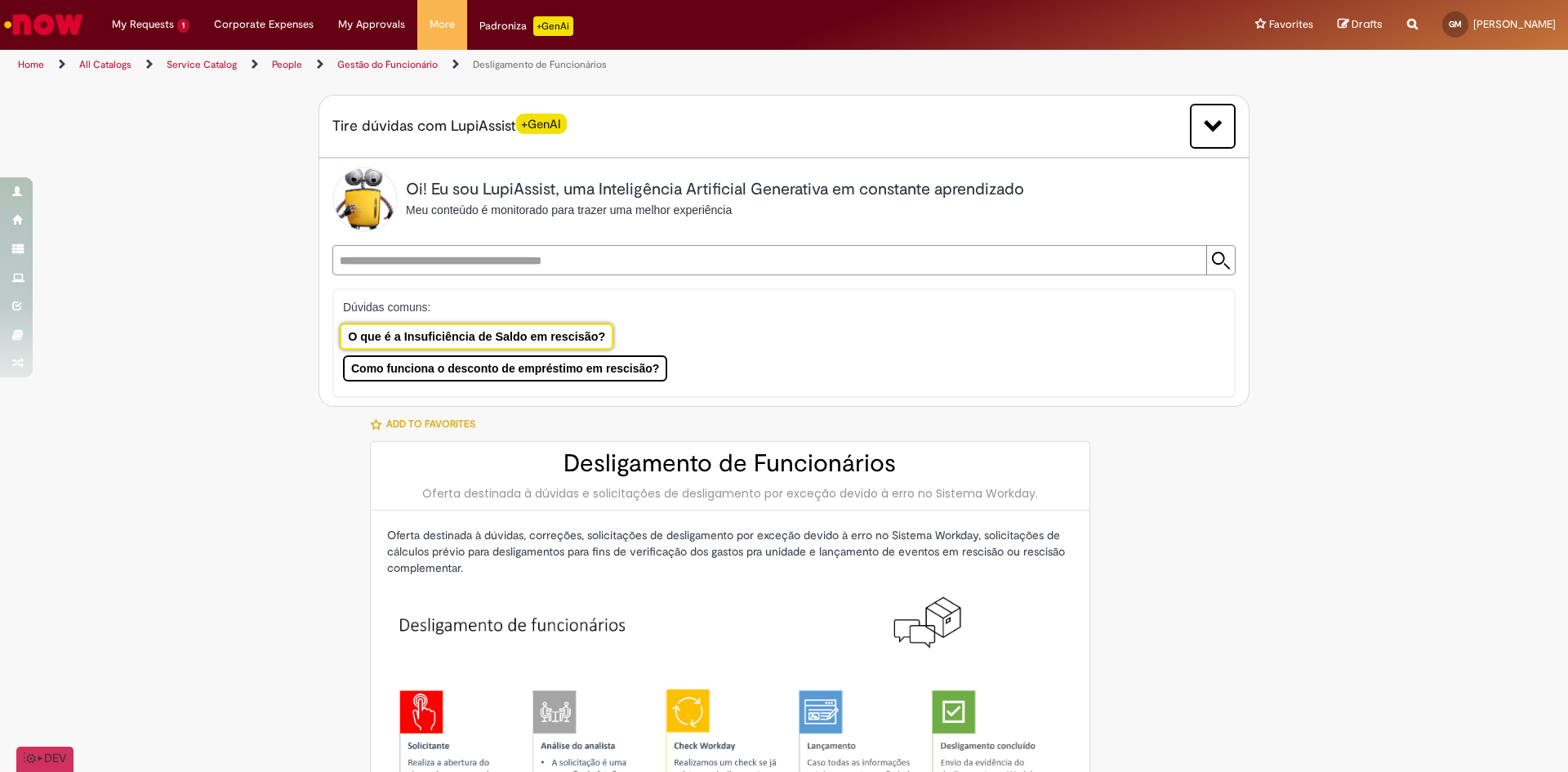 type on "**********" 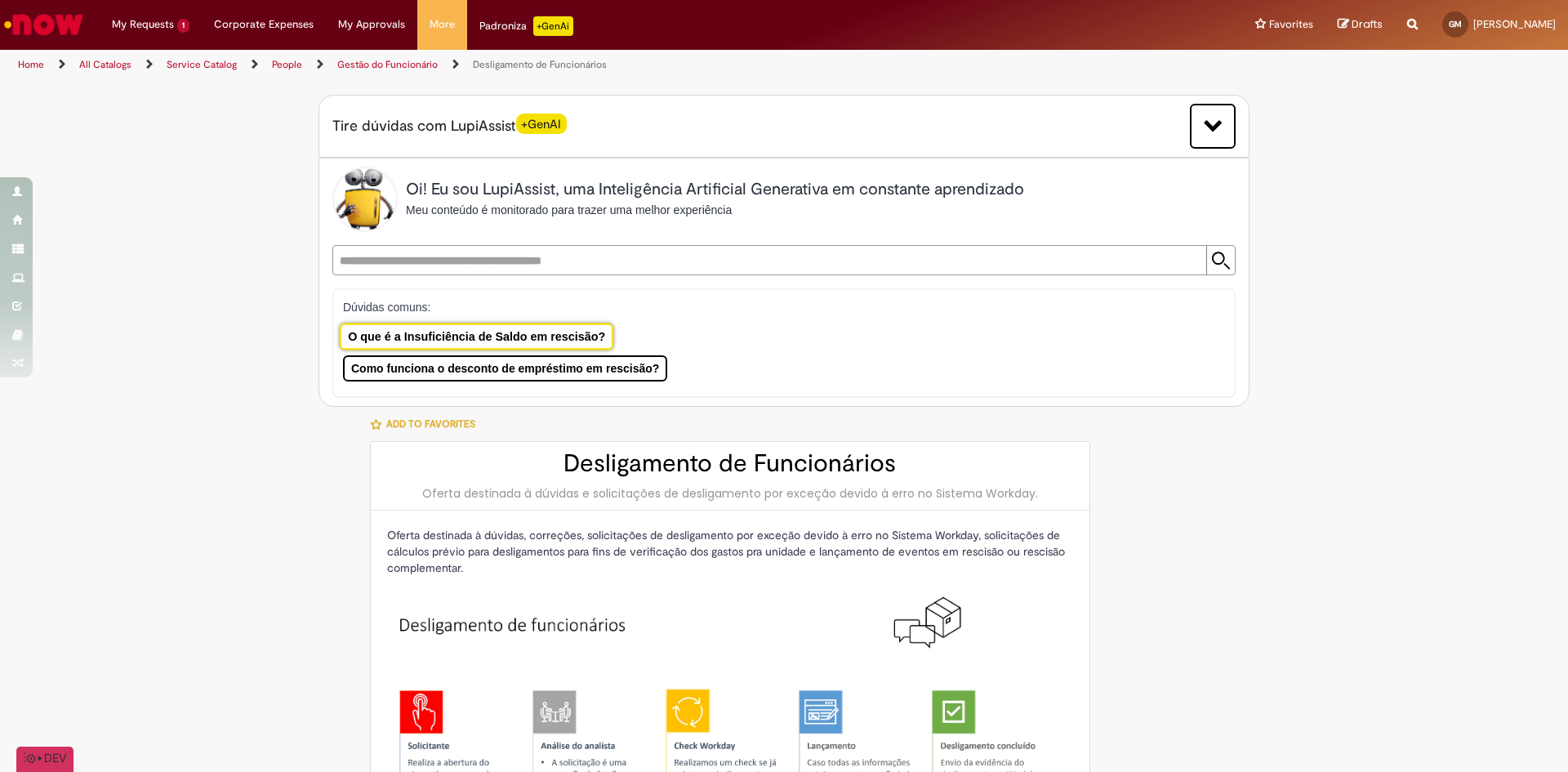 click on "O que é a Insuficiência de Saldo em rescisão?" at bounding box center [477, 337] 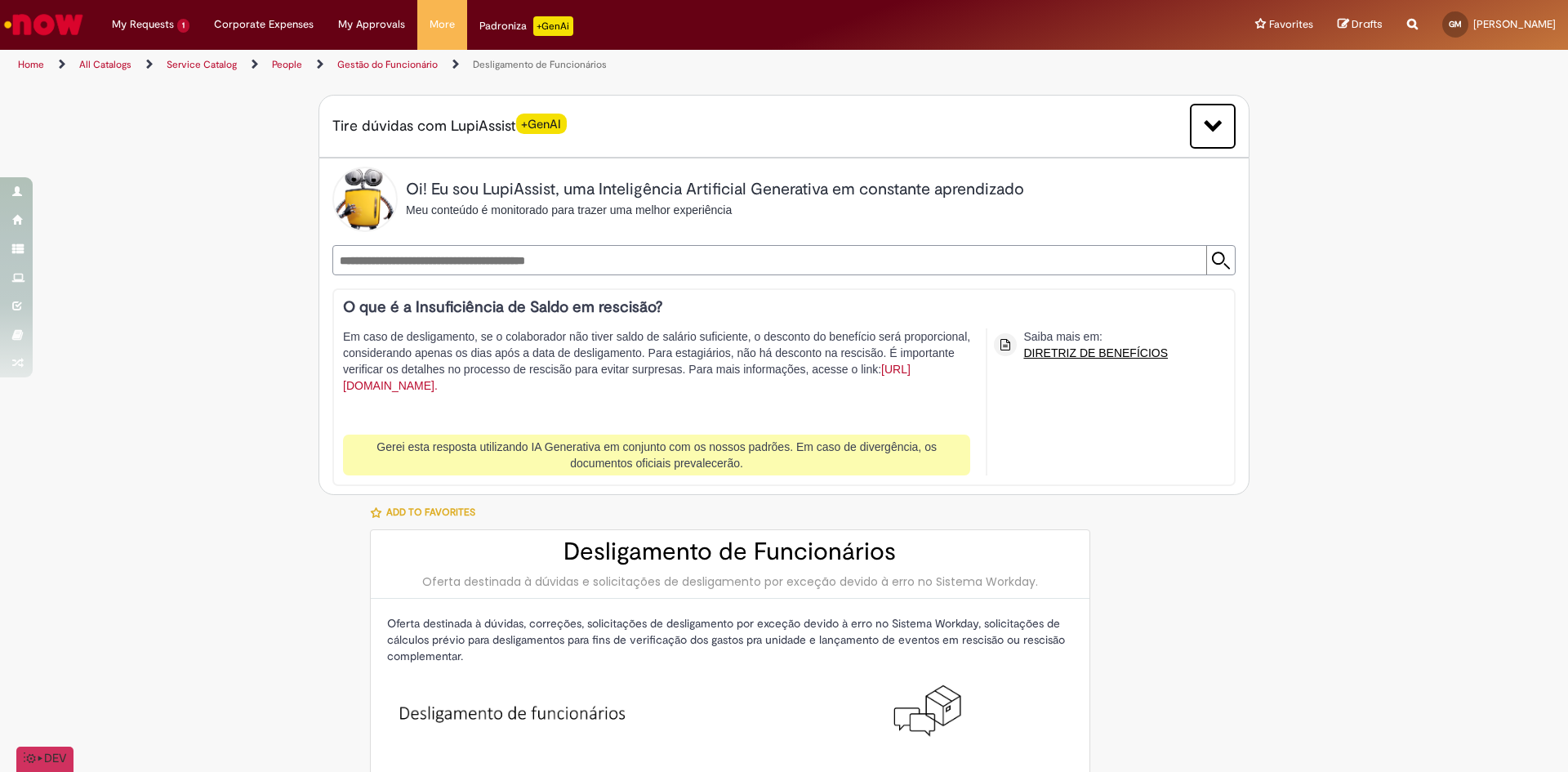 click at bounding box center (1412, 15) 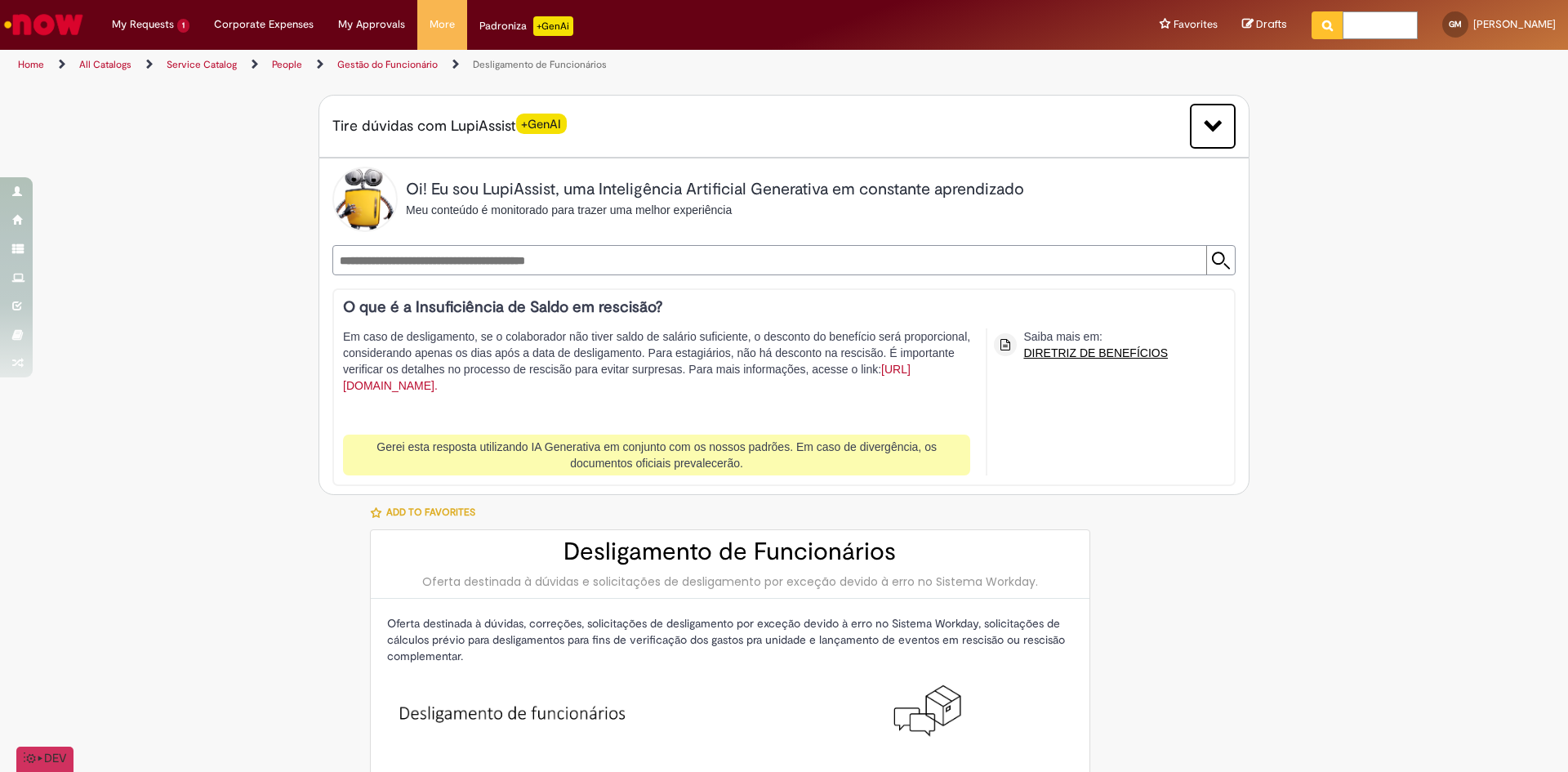 click at bounding box center (1380, 25) 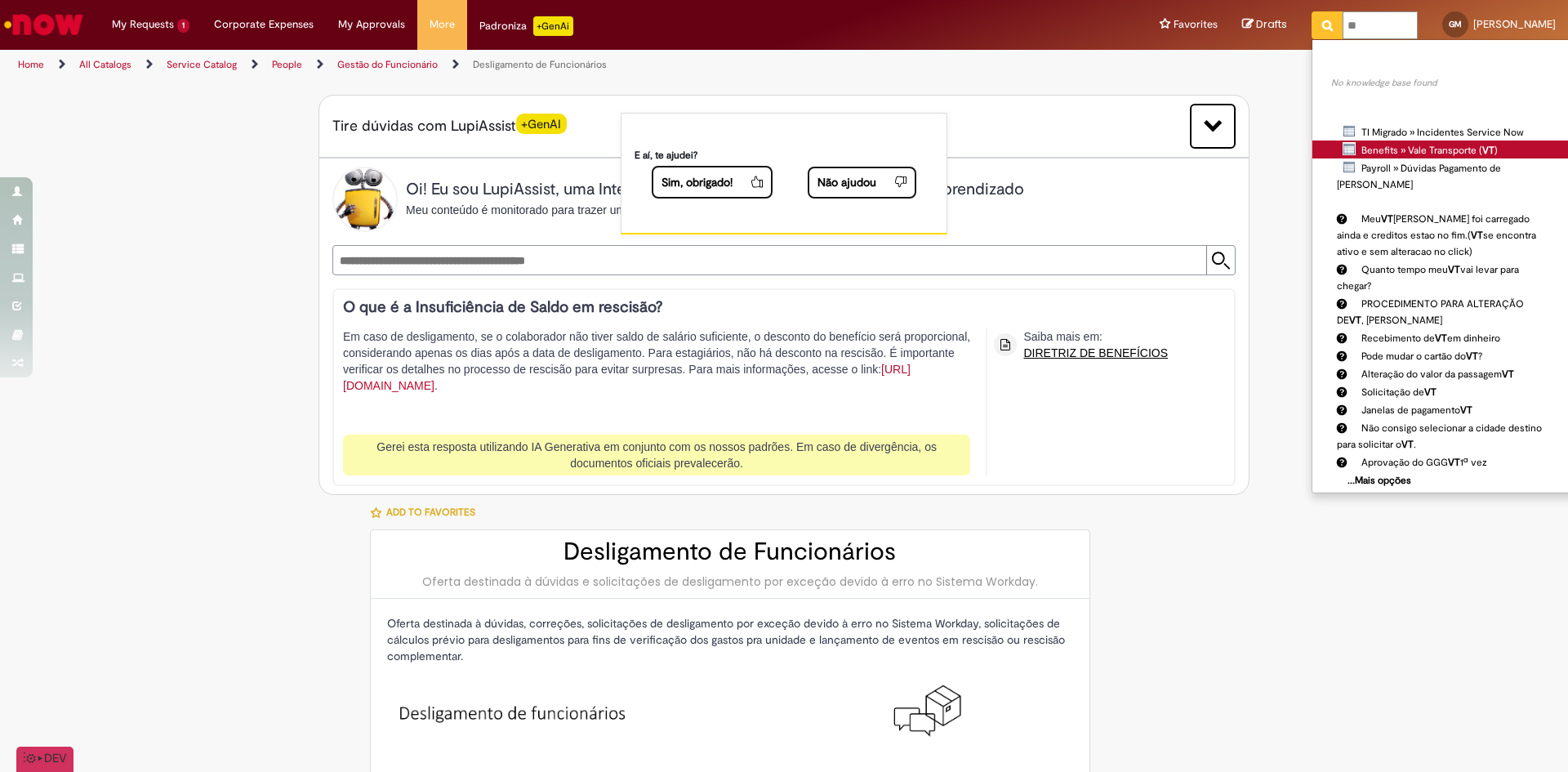 type on "**" 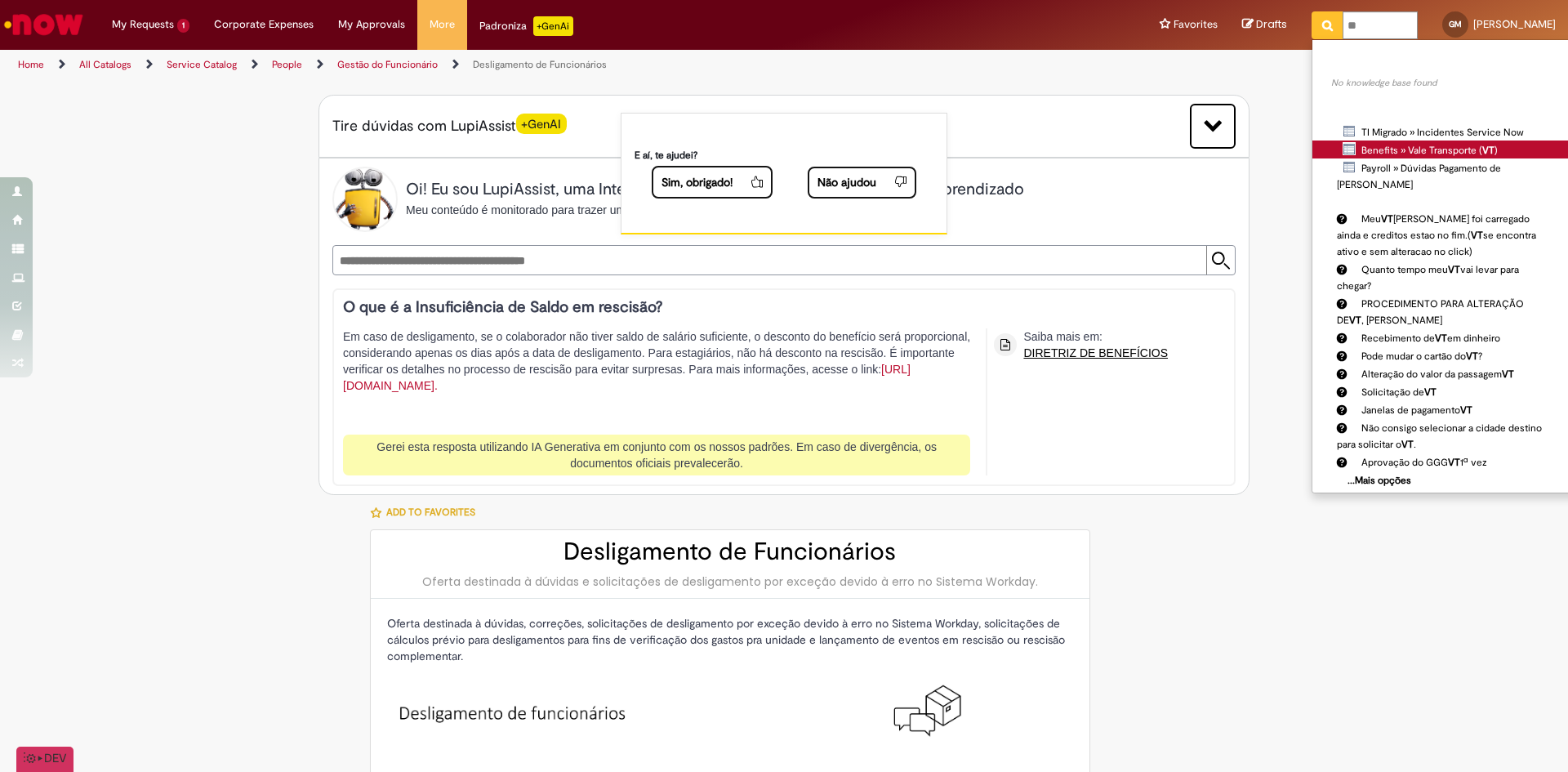 click on "Benefits » Vale Transporte ( VT )" at bounding box center [0, 0] 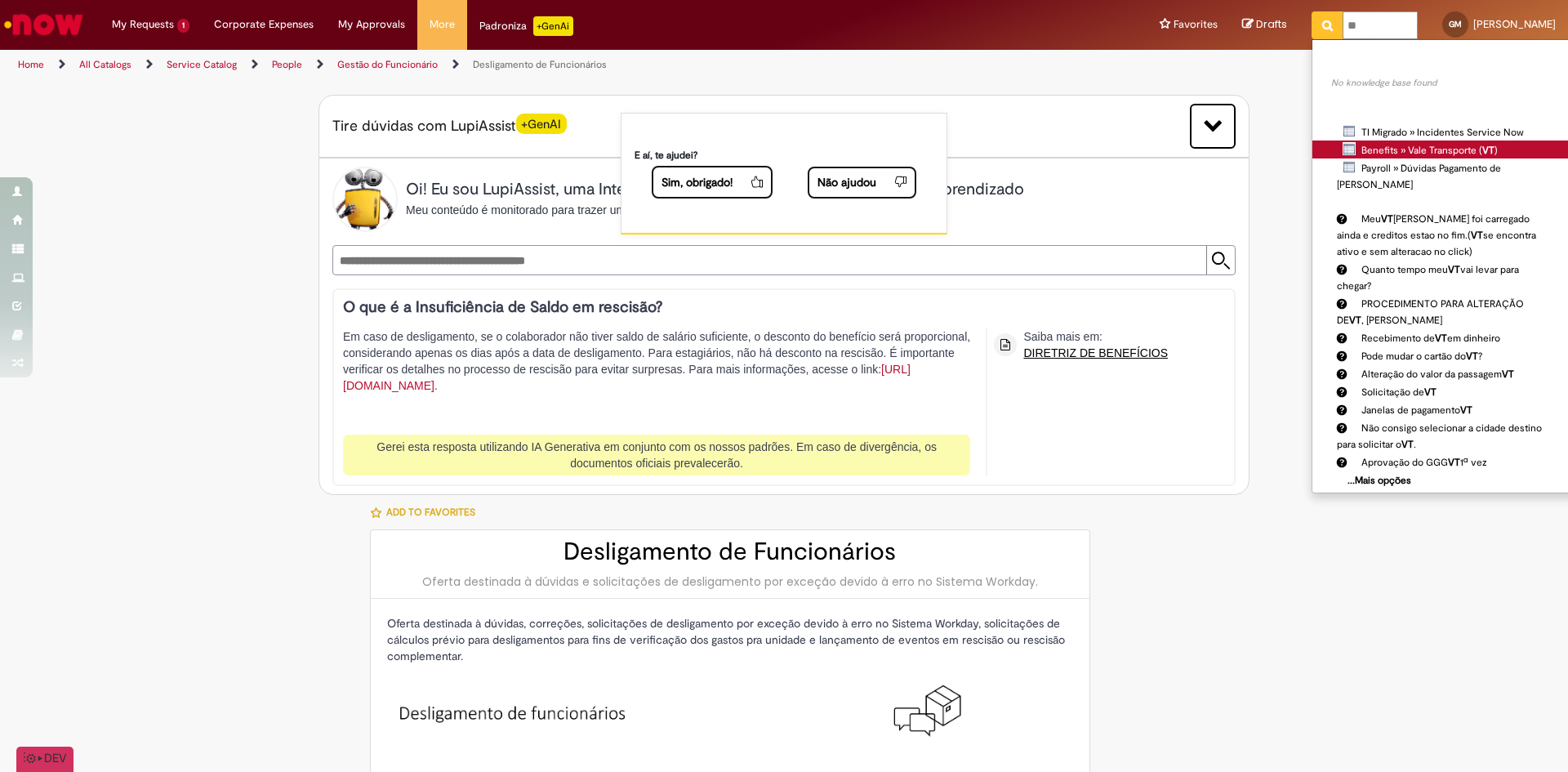 type 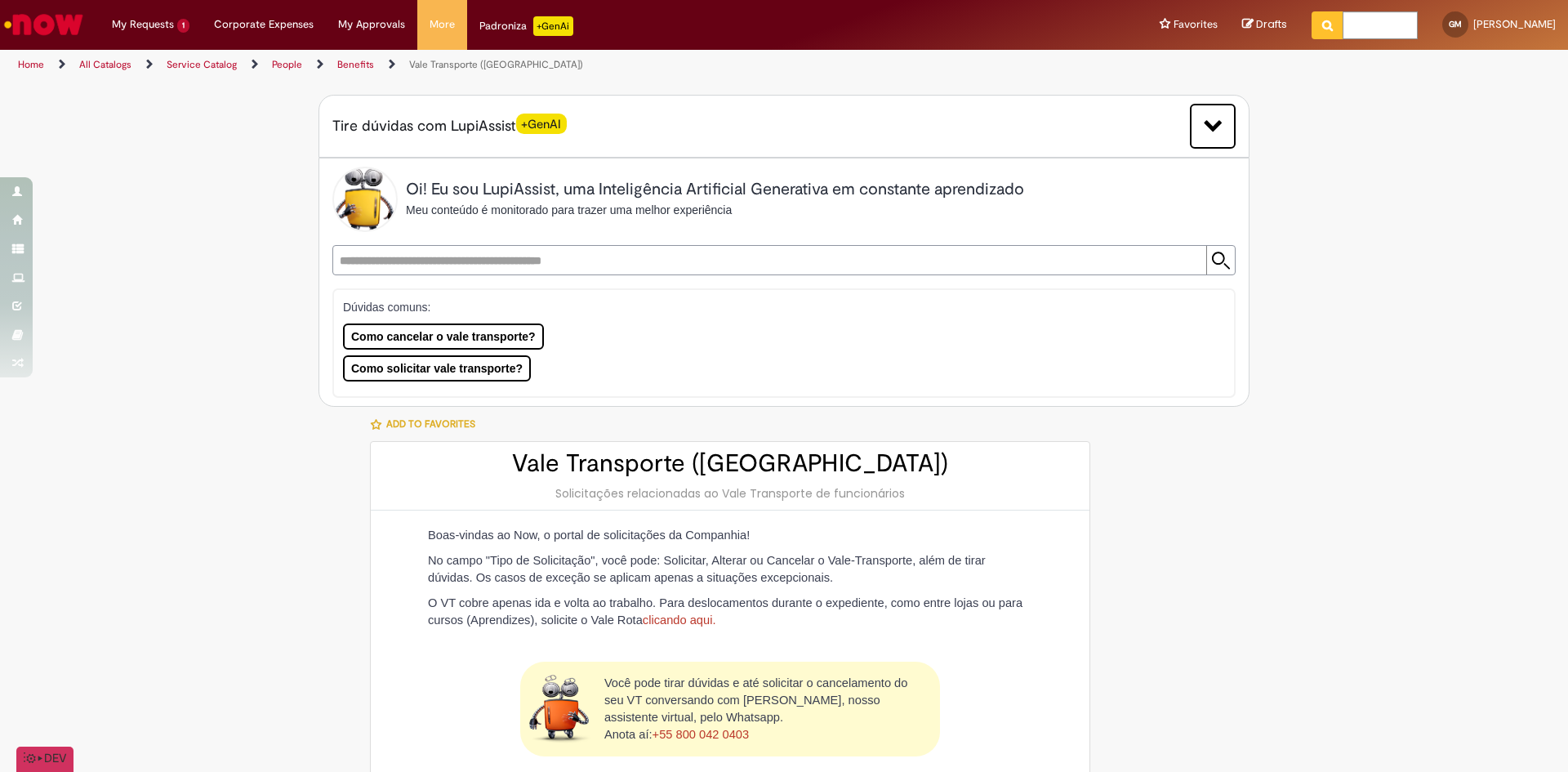 type on "**********" 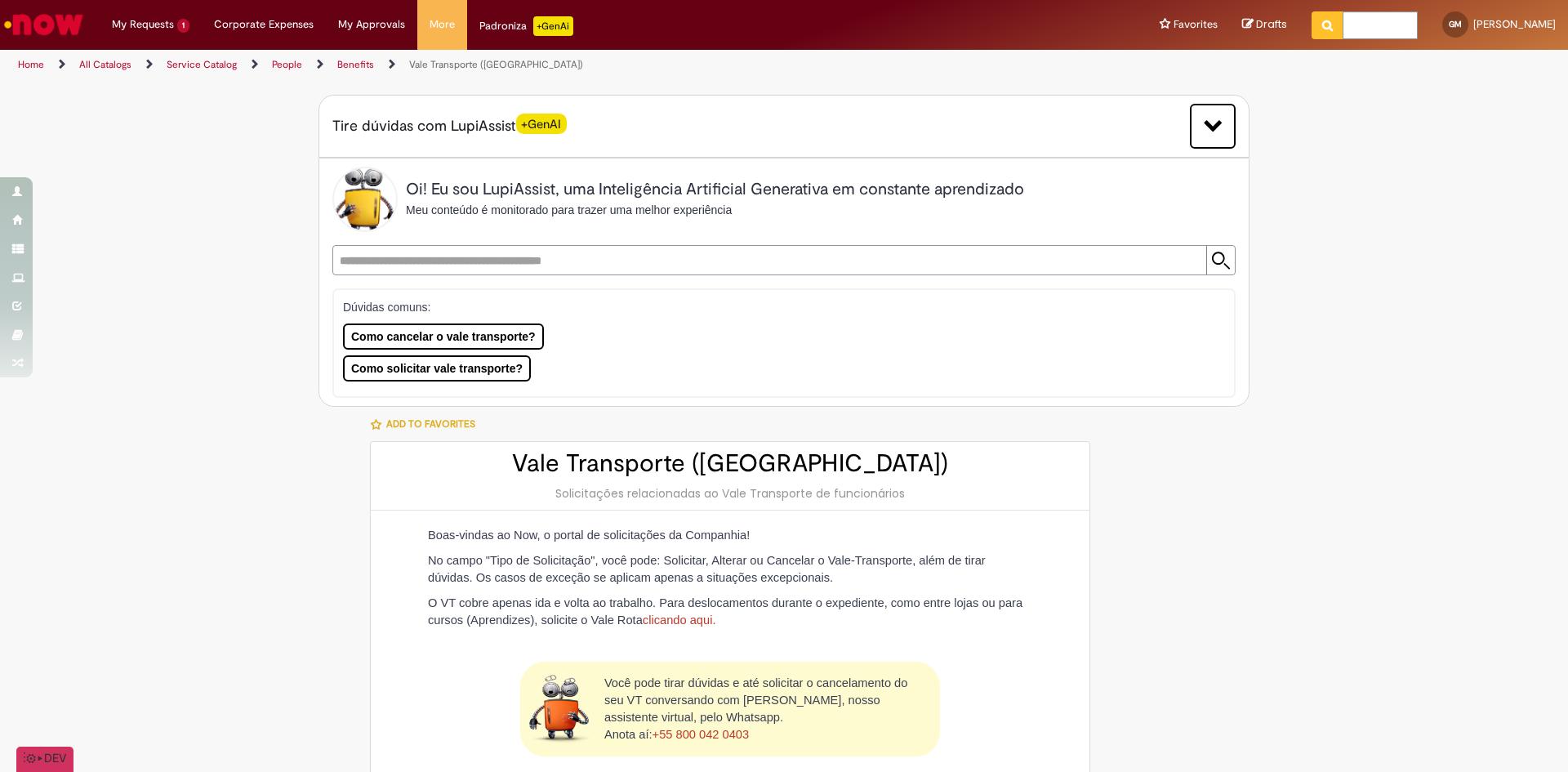 type on "**********" 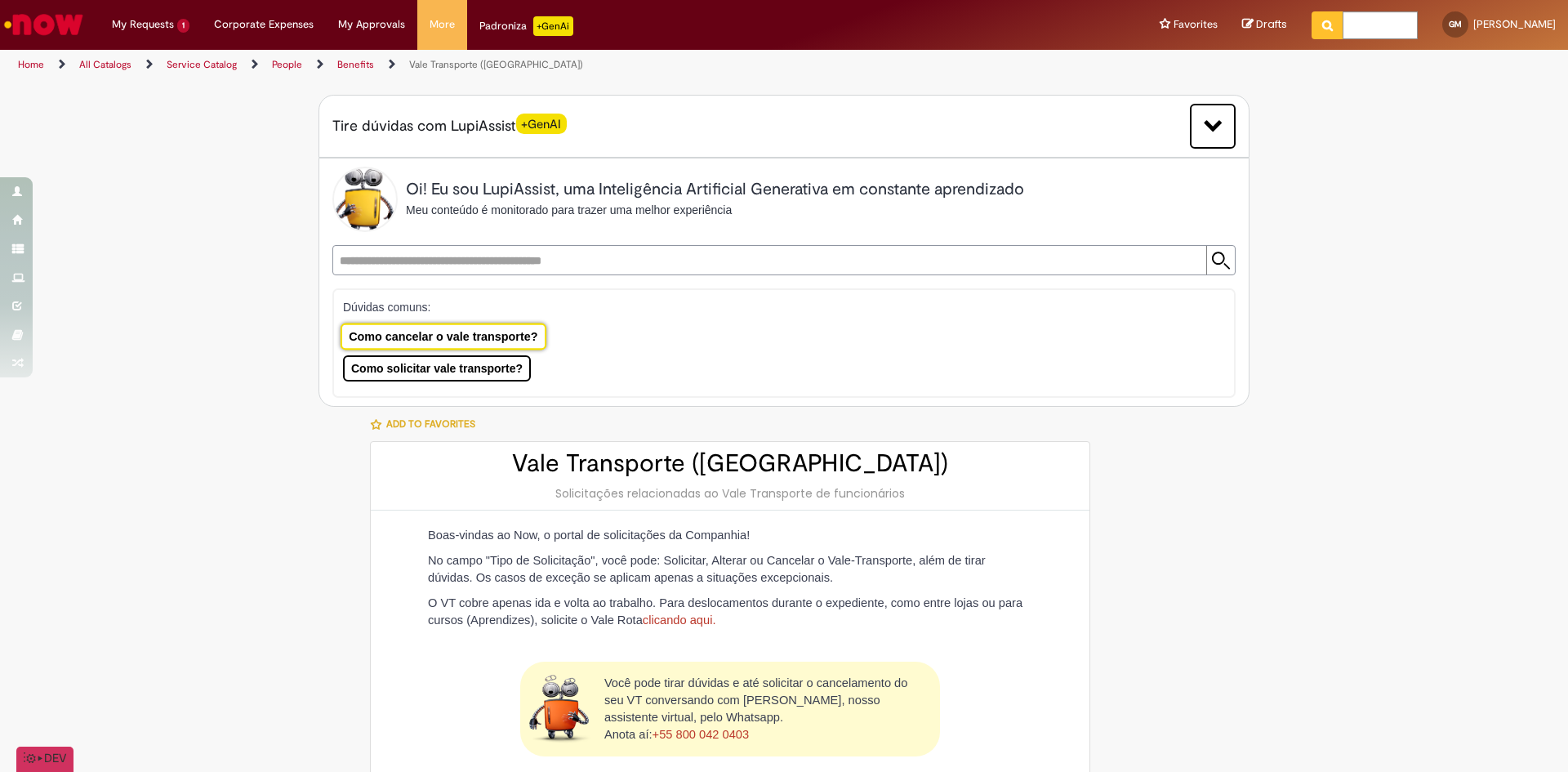 click on "Como cancelar o vale transporte?" at bounding box center [443, 337] 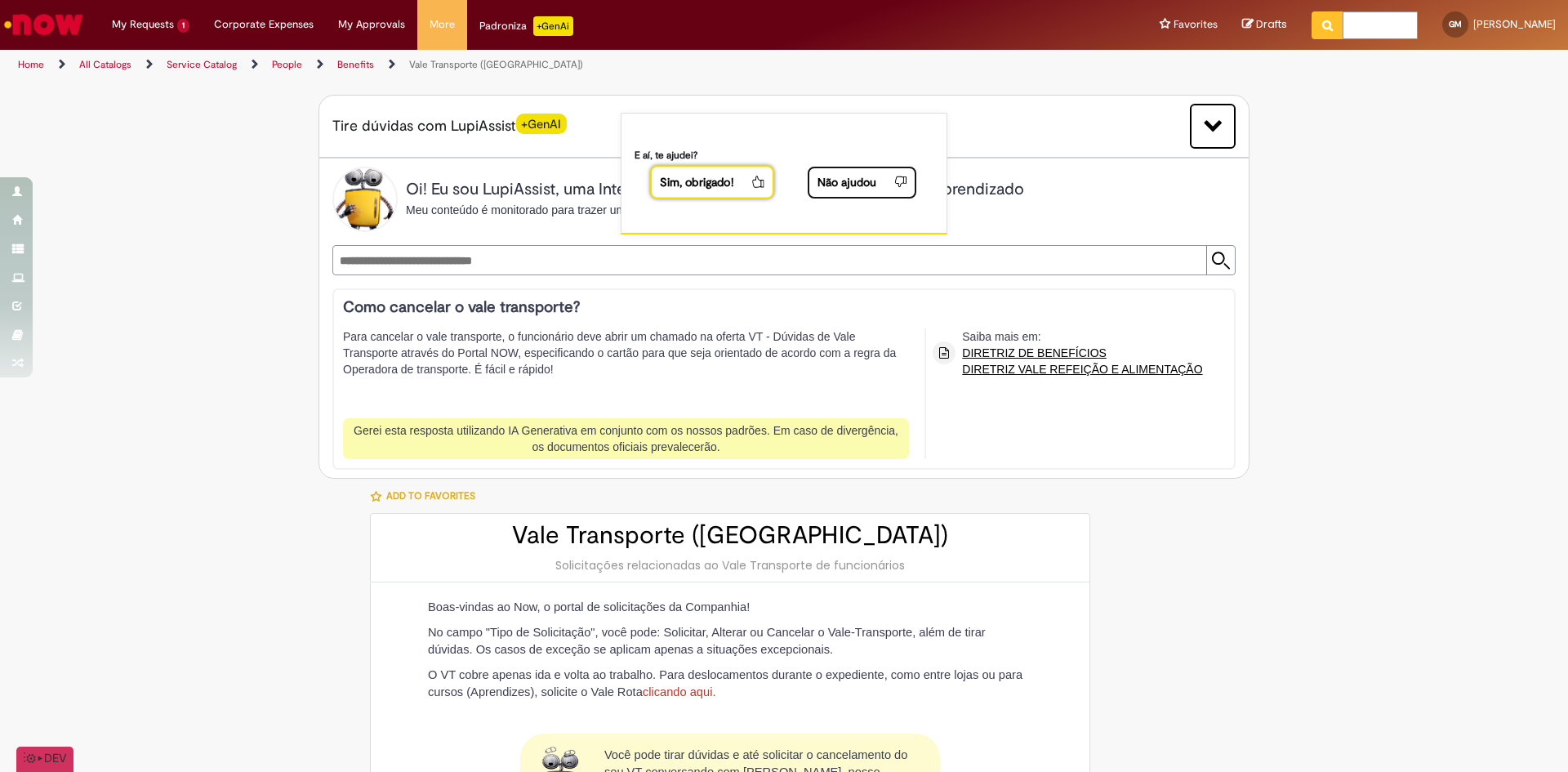 click on "Sim, obrigado!" at bounding box center (700, 181) 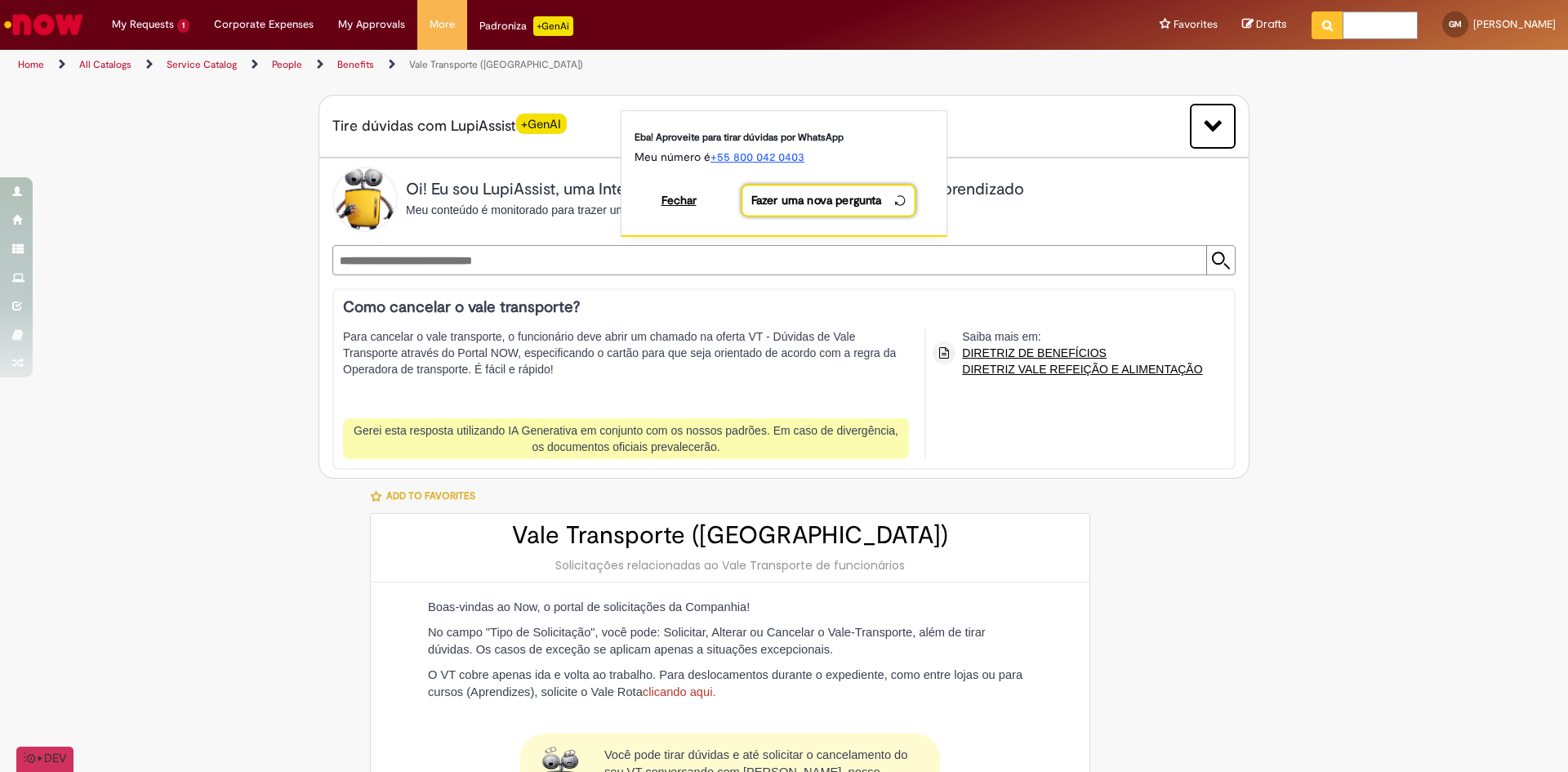 click on "Fazer uma nova pergunta" at bounding box center (816, 199) 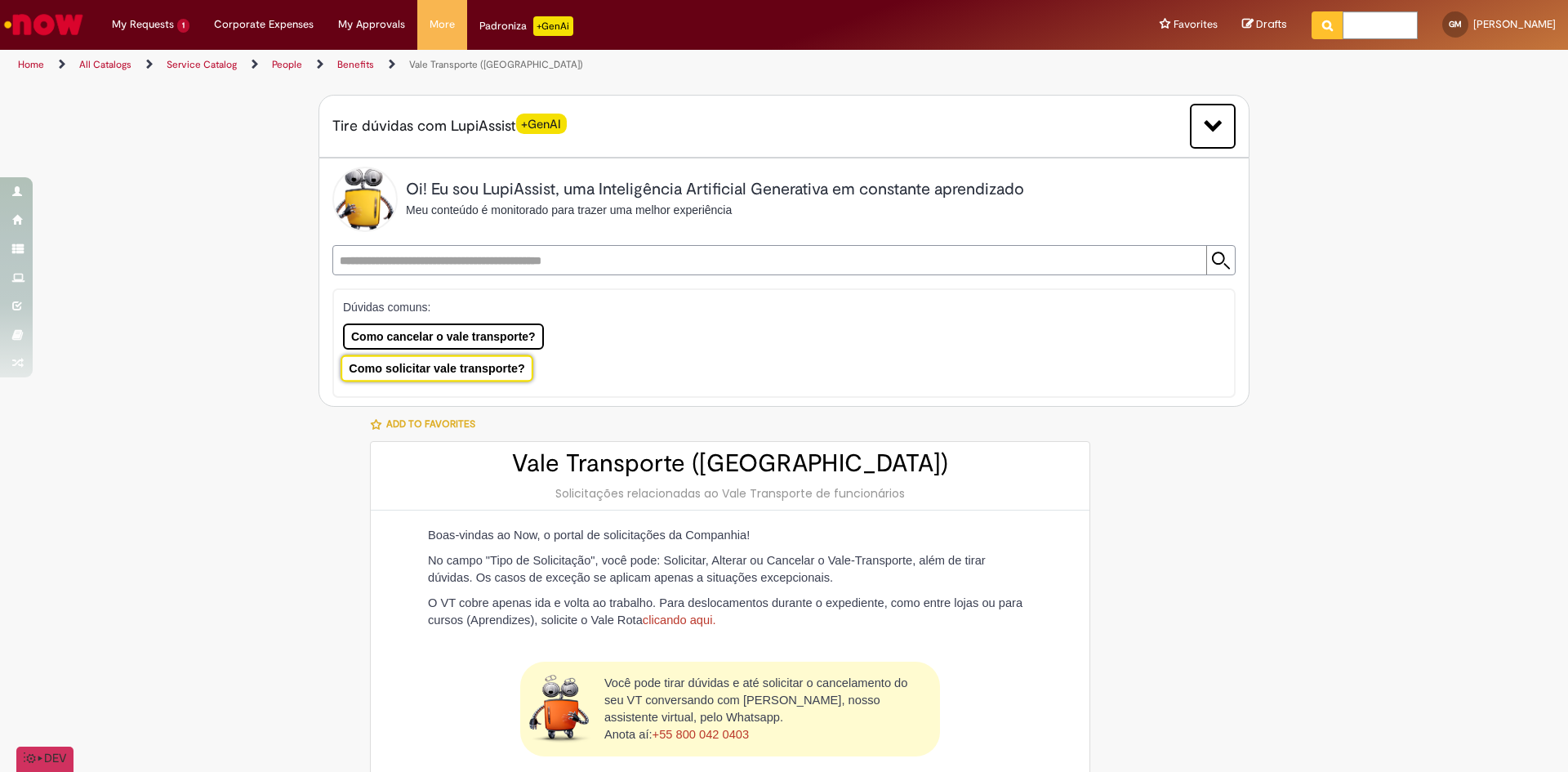 click on "Como solicitar vale transporte?" at bounding box center [437, 368] 